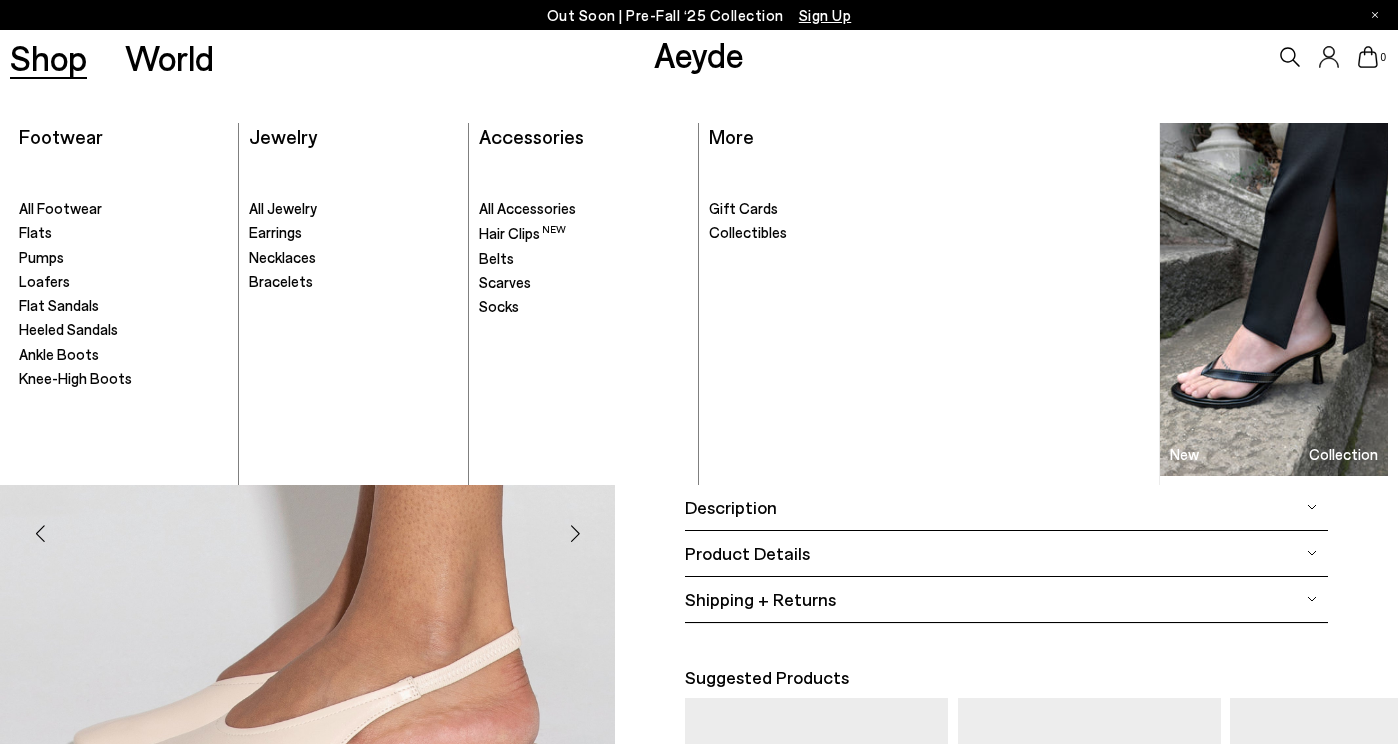 scroll, scrollTop: 522, scrollLeft: 0, axis: vertical 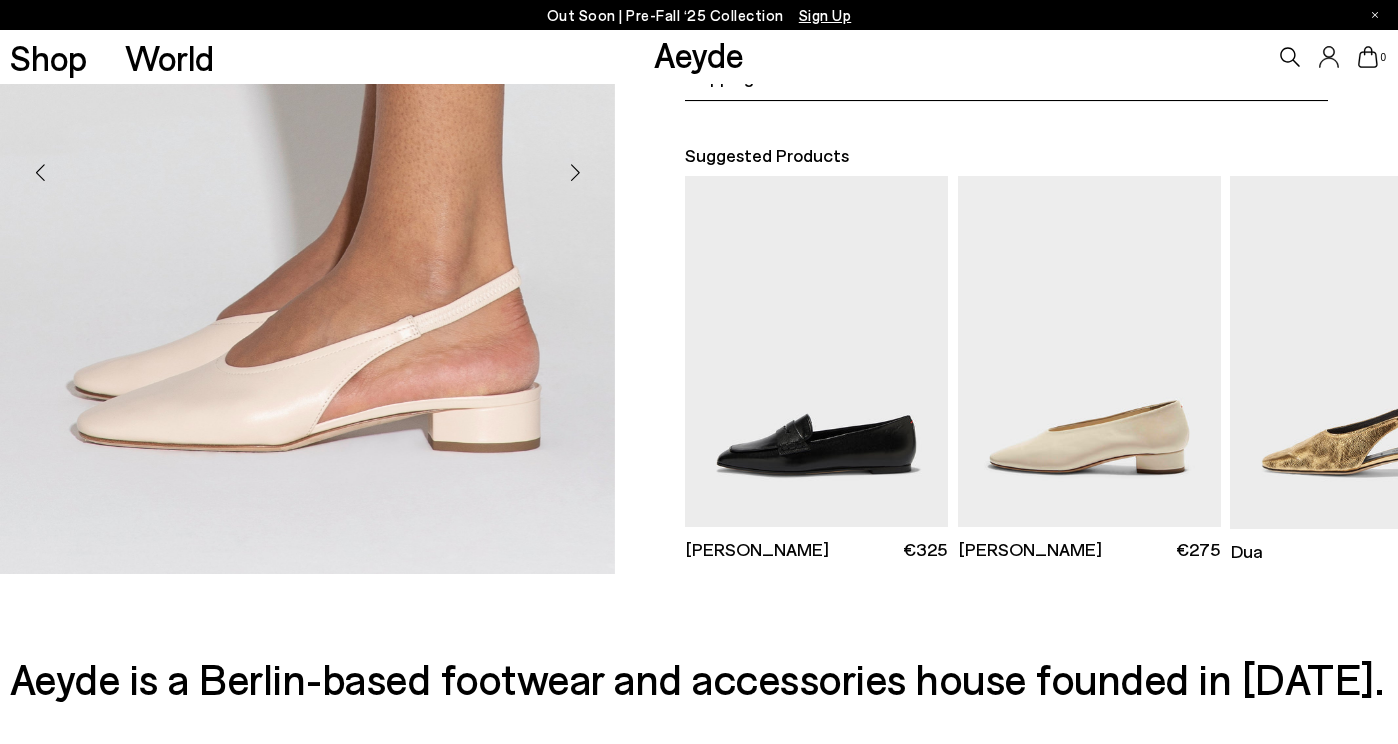 click at bounding box center [307, 164] 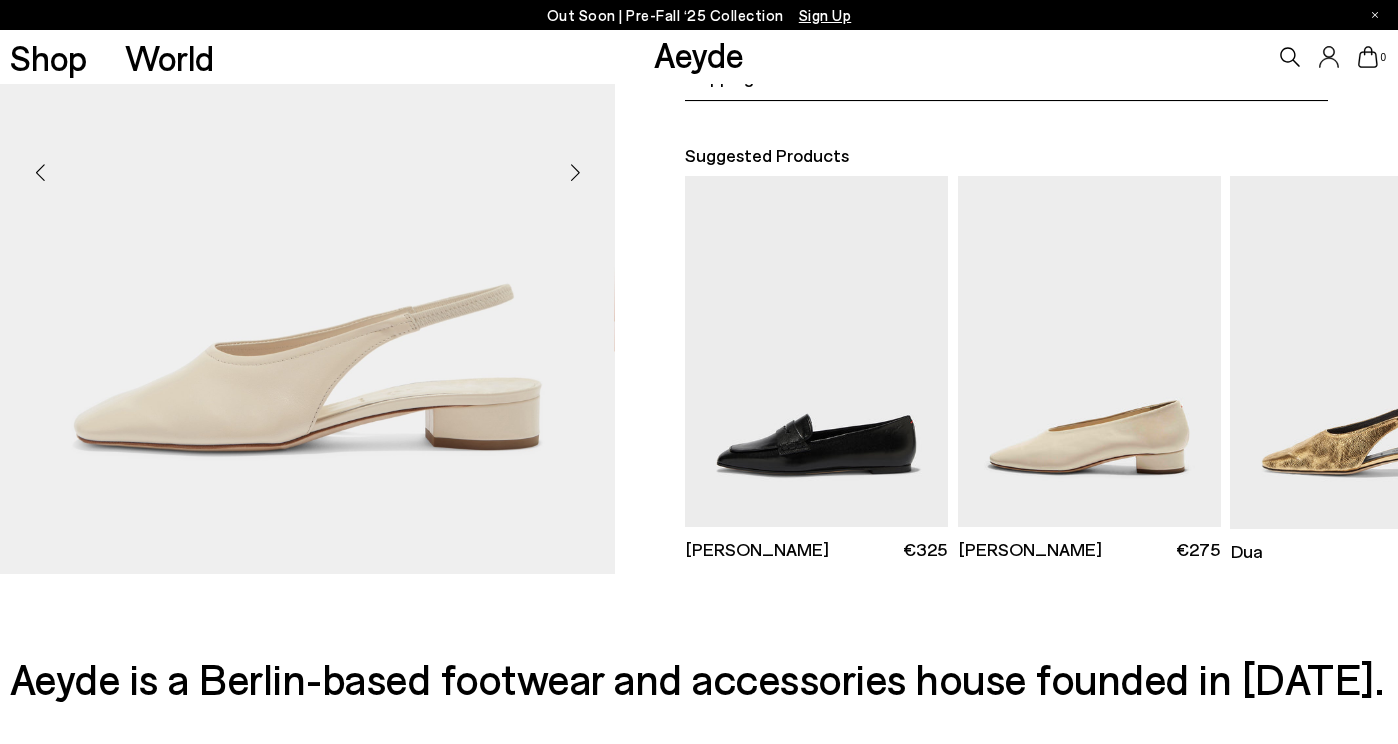 click at bounding box center [575, 172] 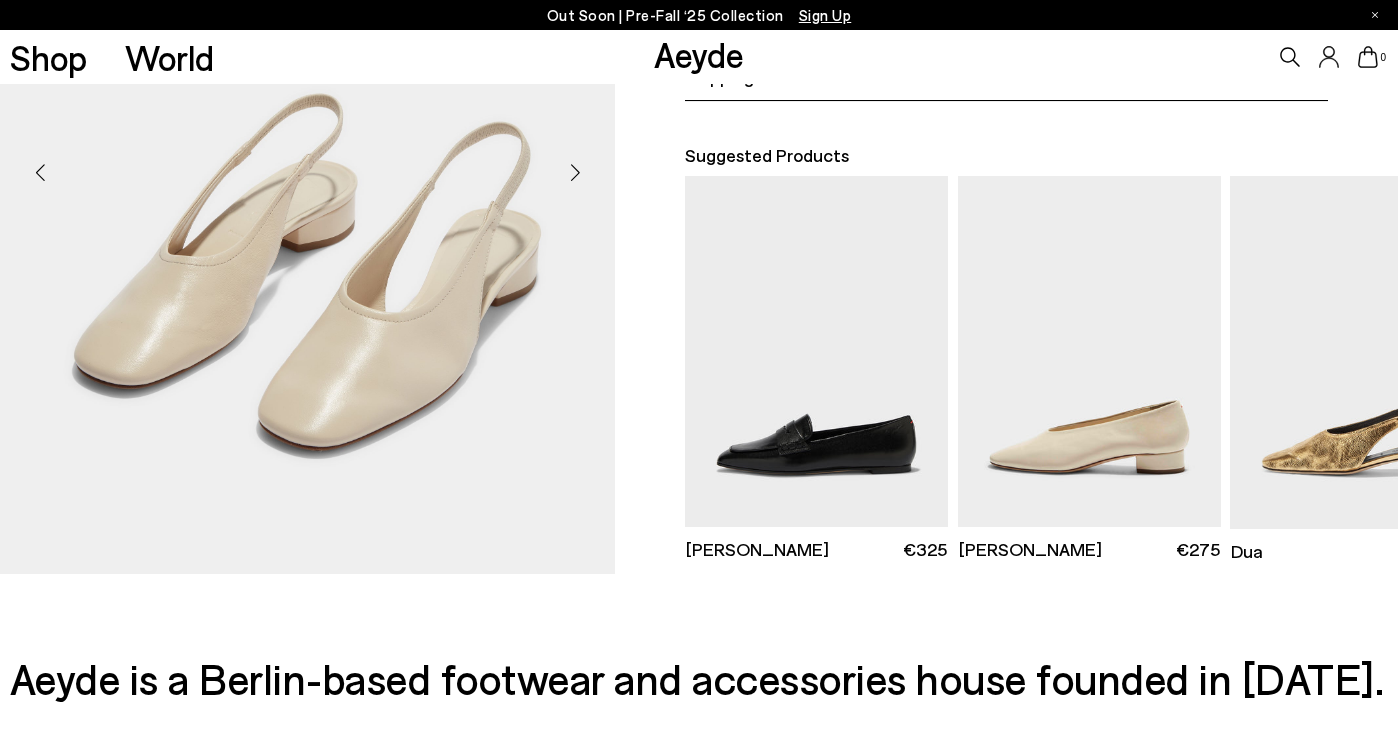 click at bounding box center (575, 172) 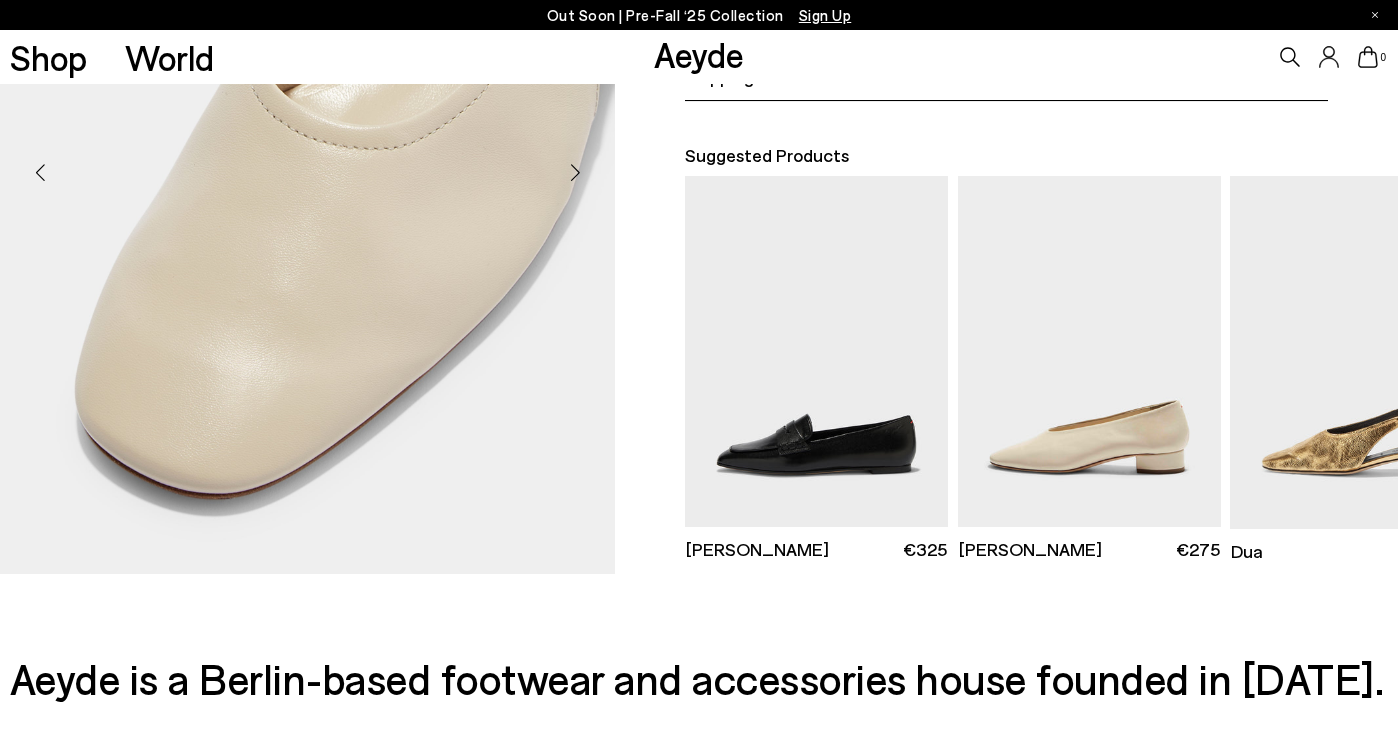 click at bounding box center (575, 172) 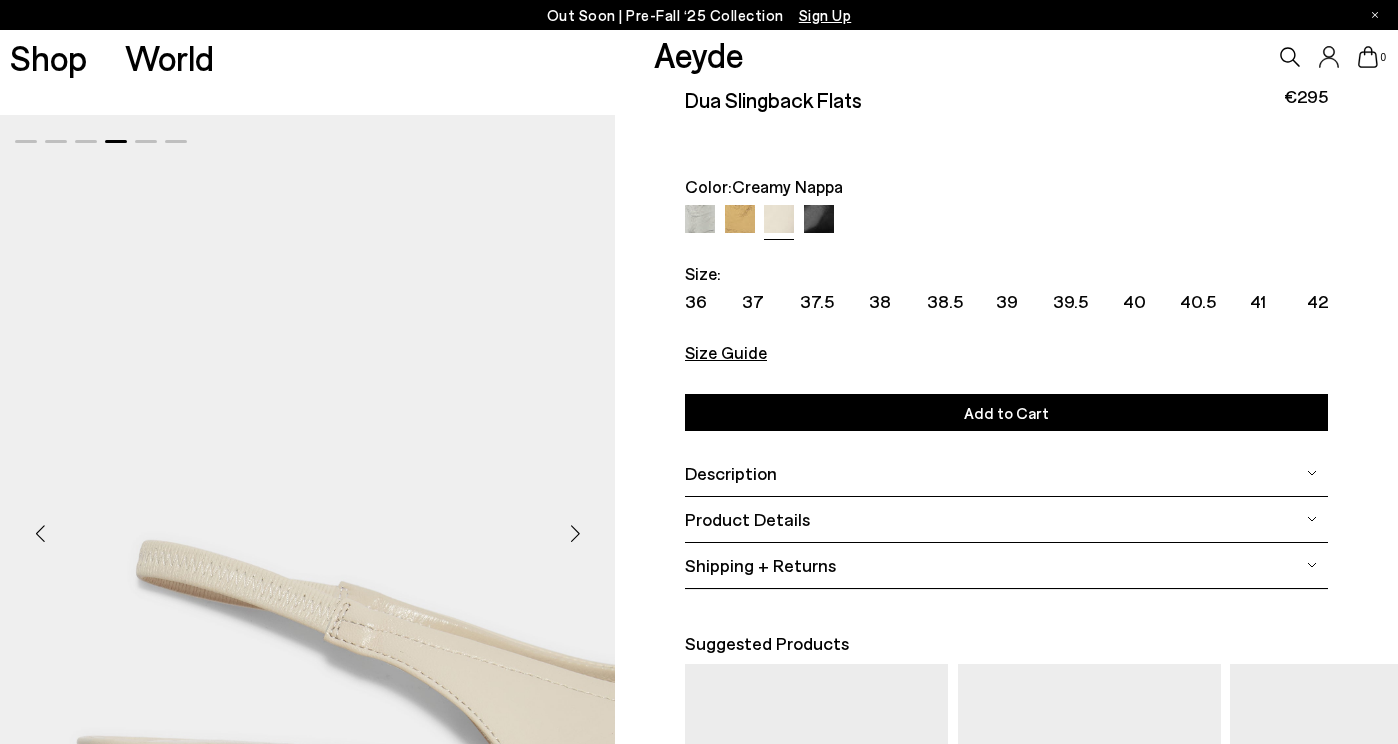 scroll, scrollTop: 7, scrollLeft: 0, axis: vertical 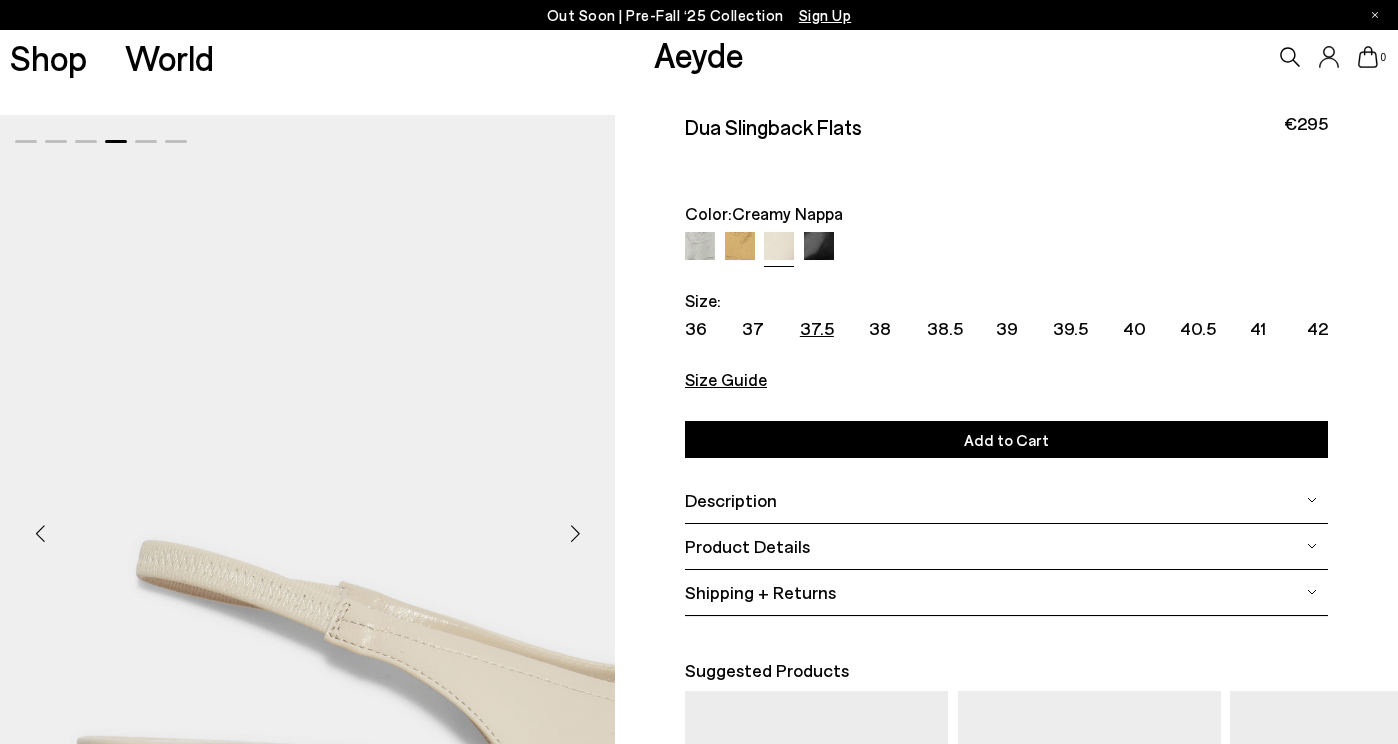 click on "37.5" at bounding box center [817, 328] 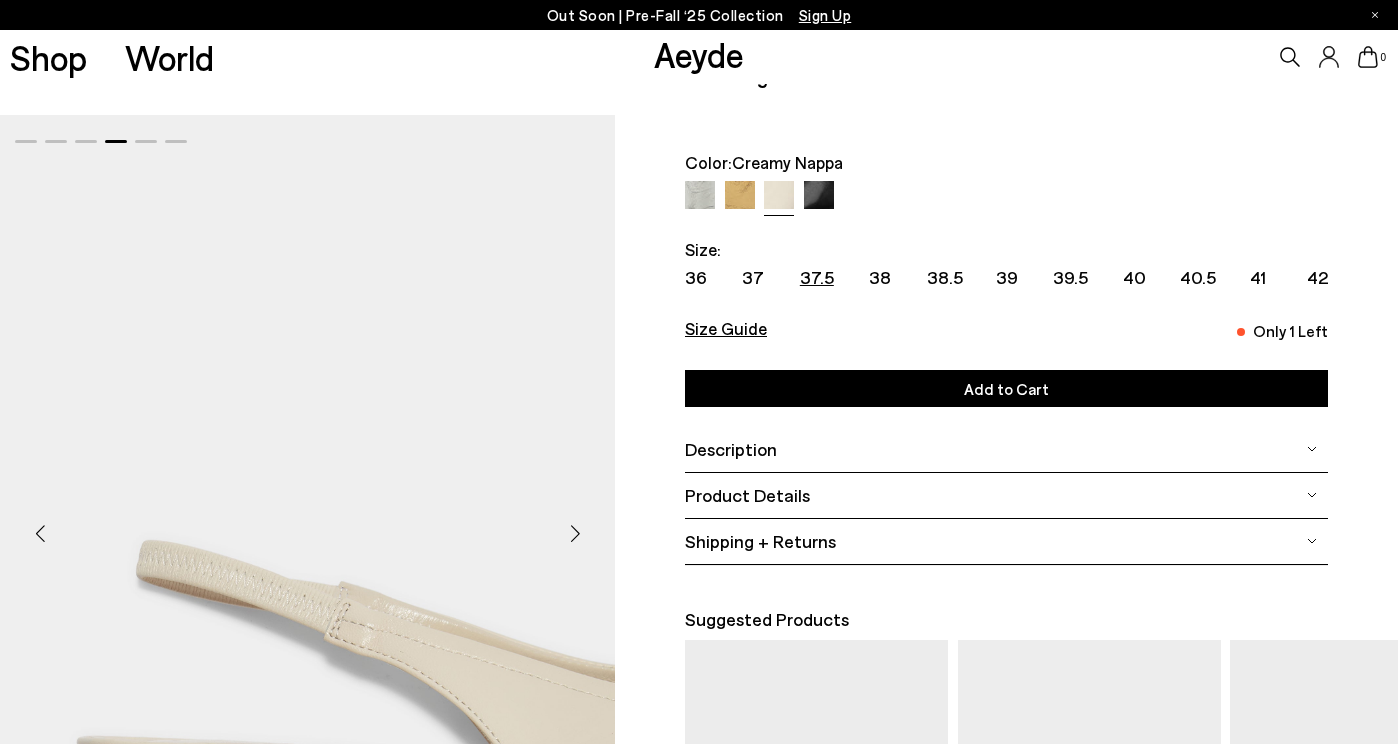 scroll, scrollTop: 62, scrollLeft: 0, axis: vertical 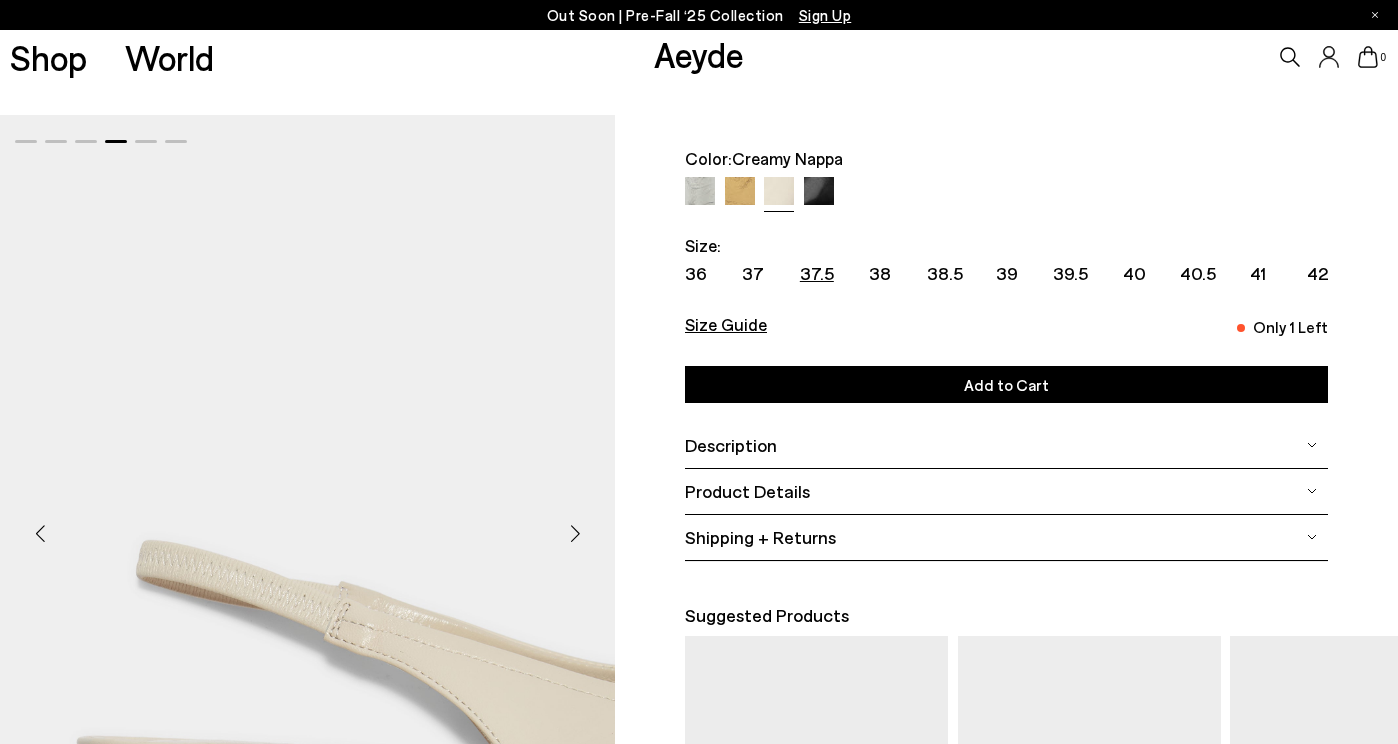 click at bounding box center (700, 192) 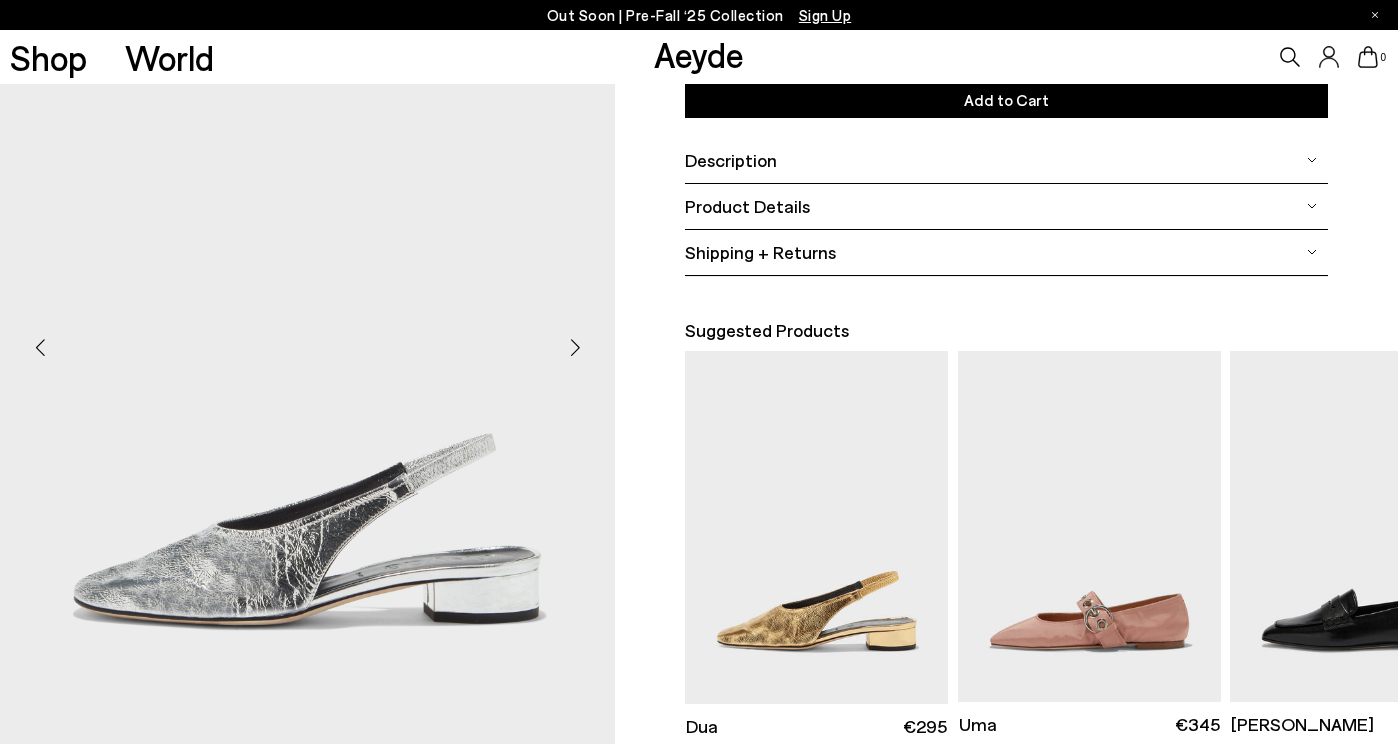 scroll, scrollTop: 449, scrollLeft: 0, axis: vertical 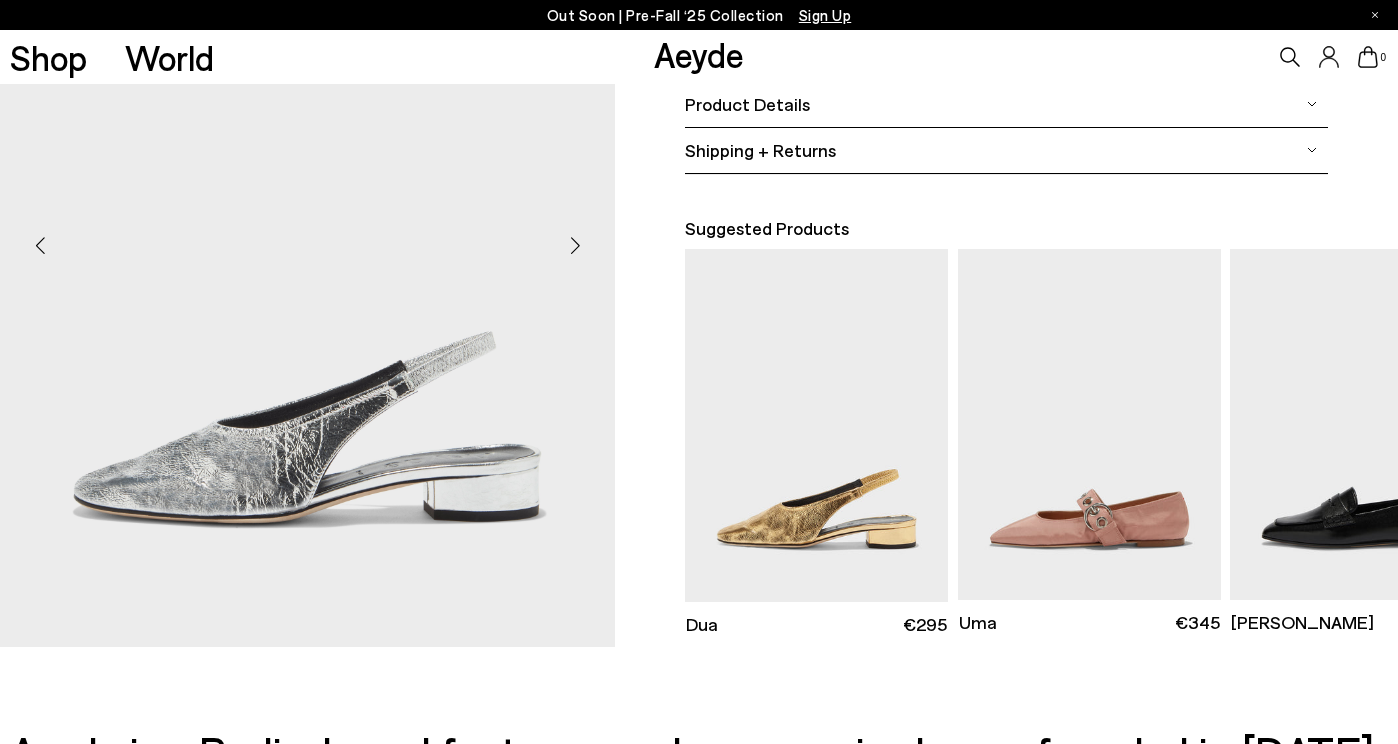 click at bounding box center [575, 245] 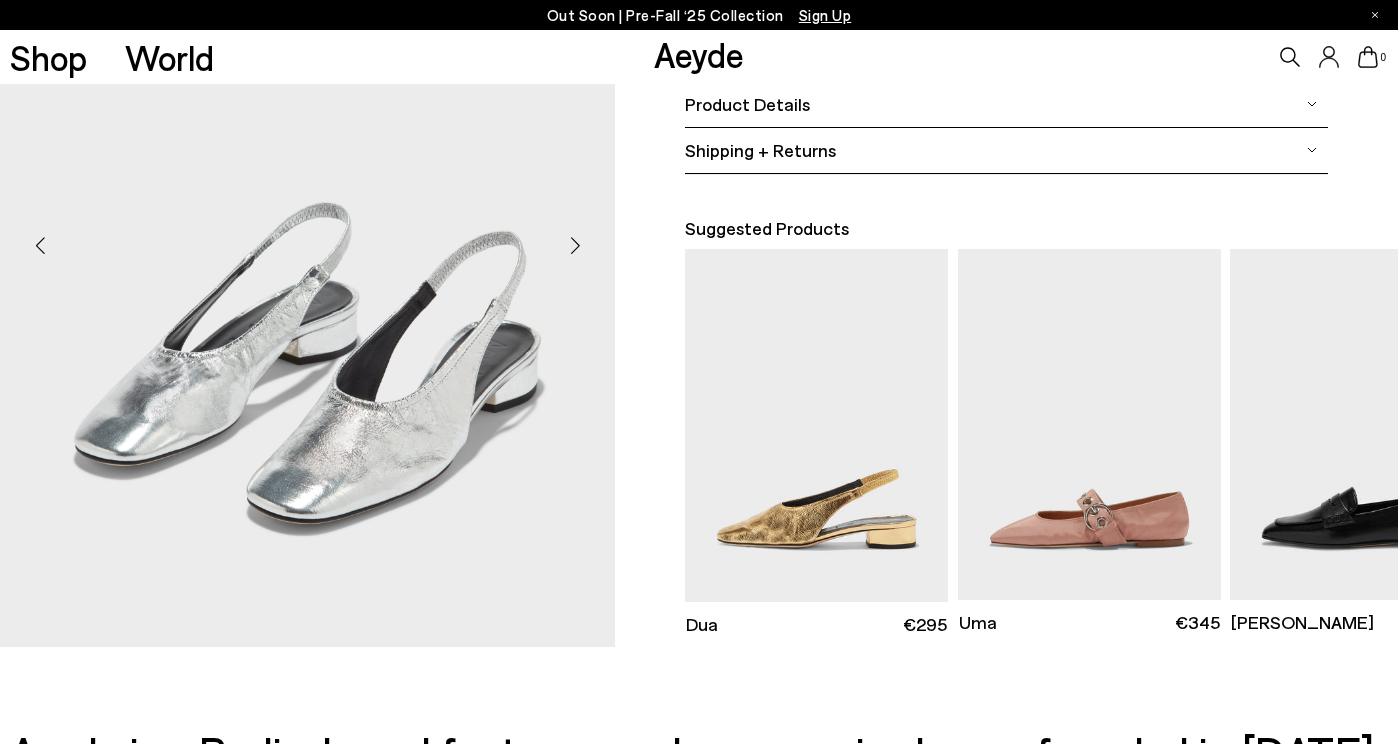 click at bounding box center (575, 245) 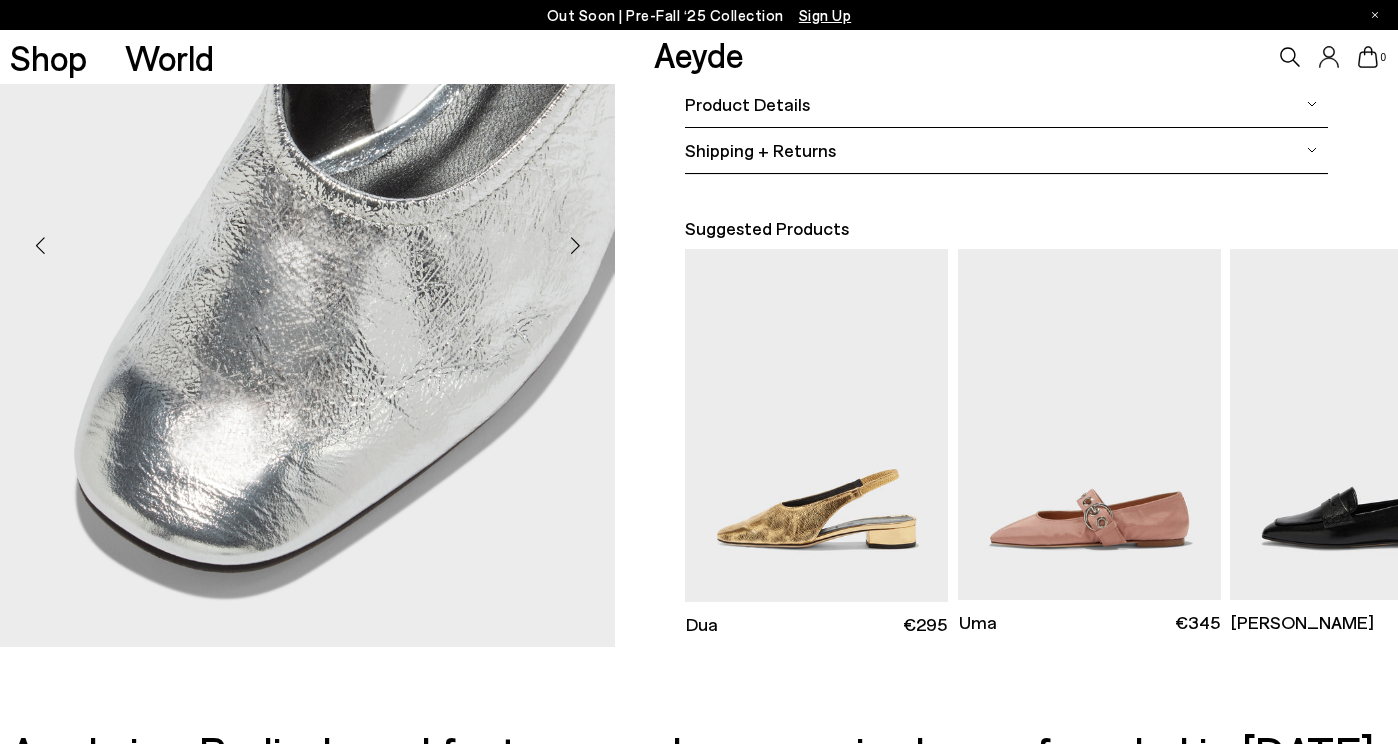 click at bounding box center (575, 245) 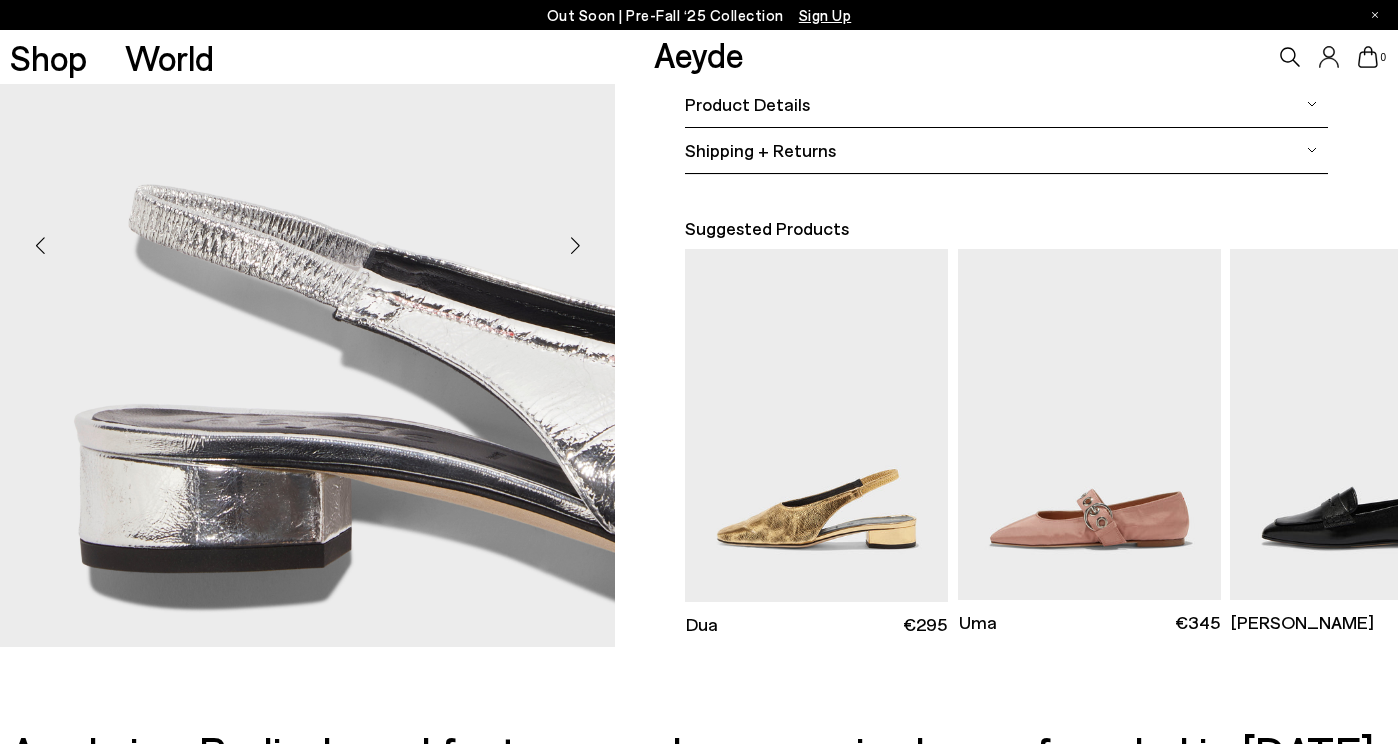 click at bounding box center (575, 245) 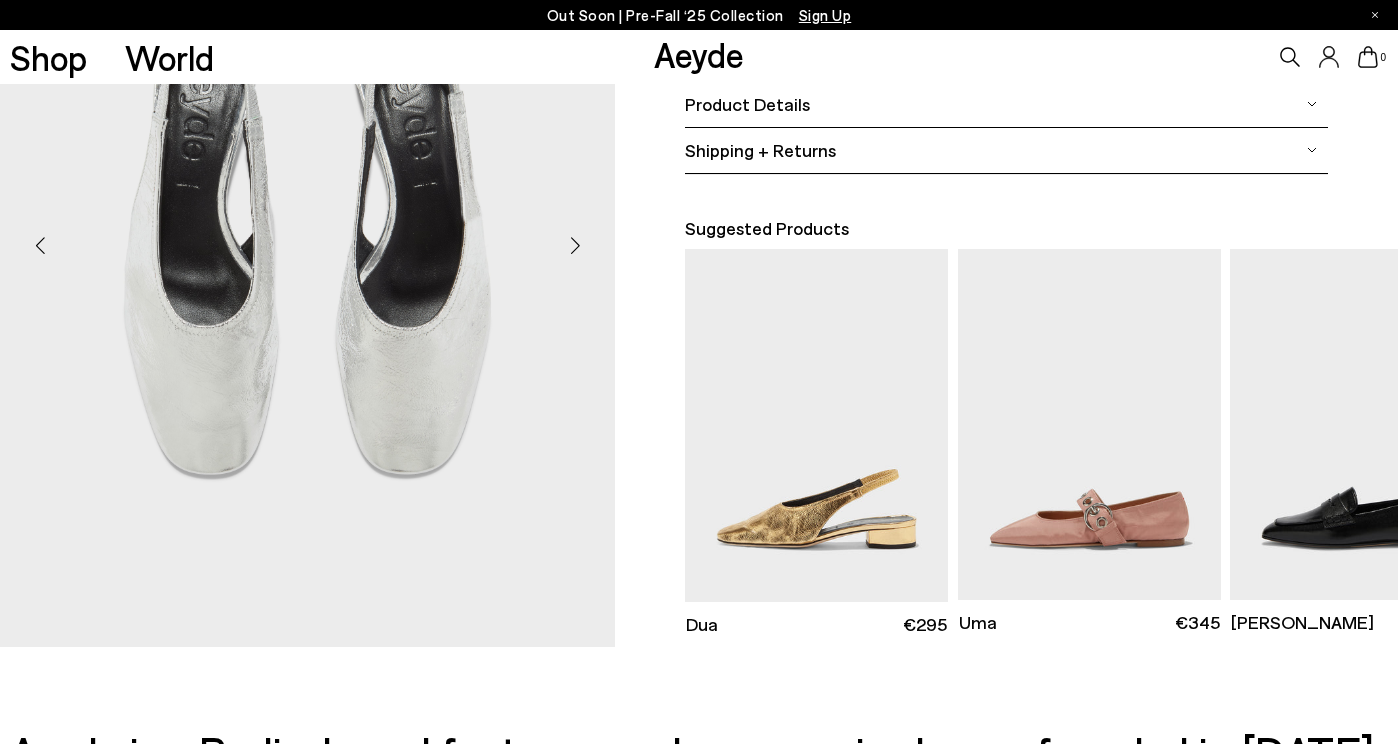 click at bounding box center (575, 245) 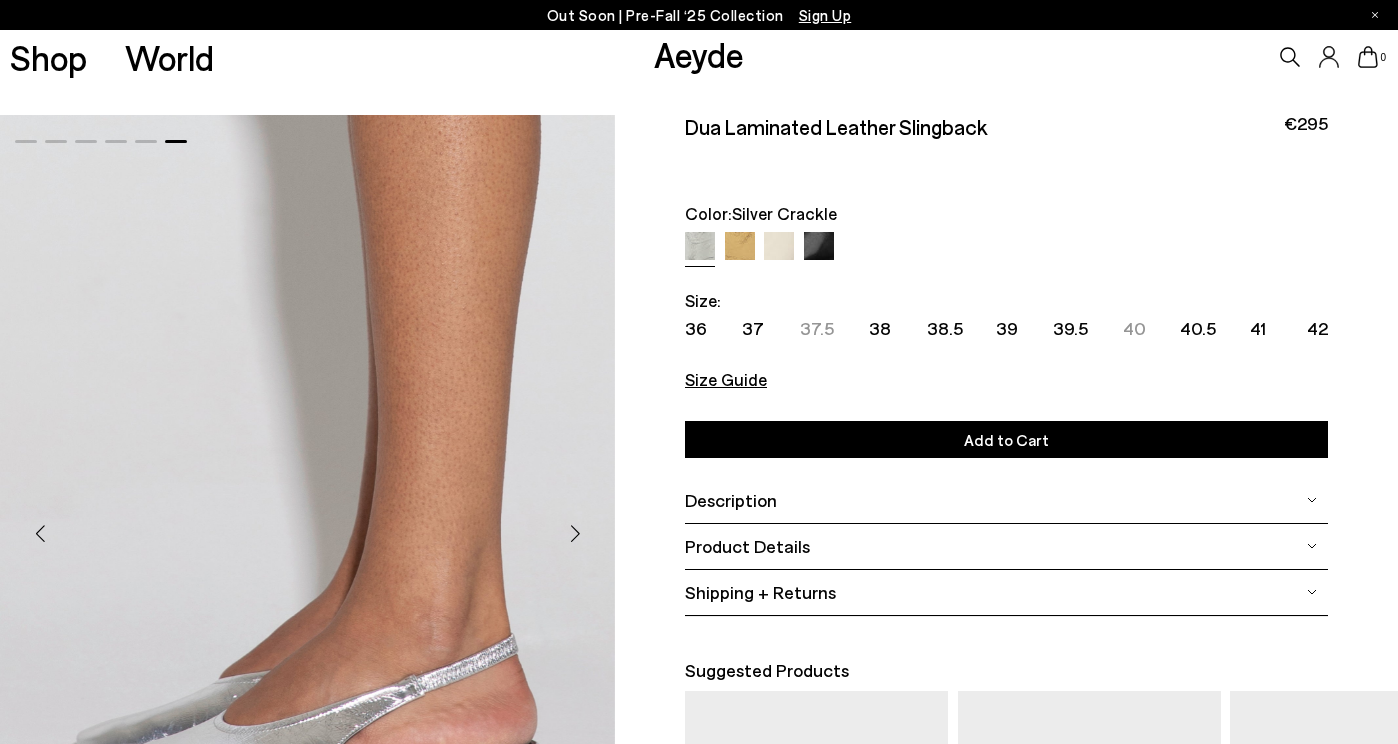 scroll, scrollTop: 0, scrollLeft: 0, axis: both 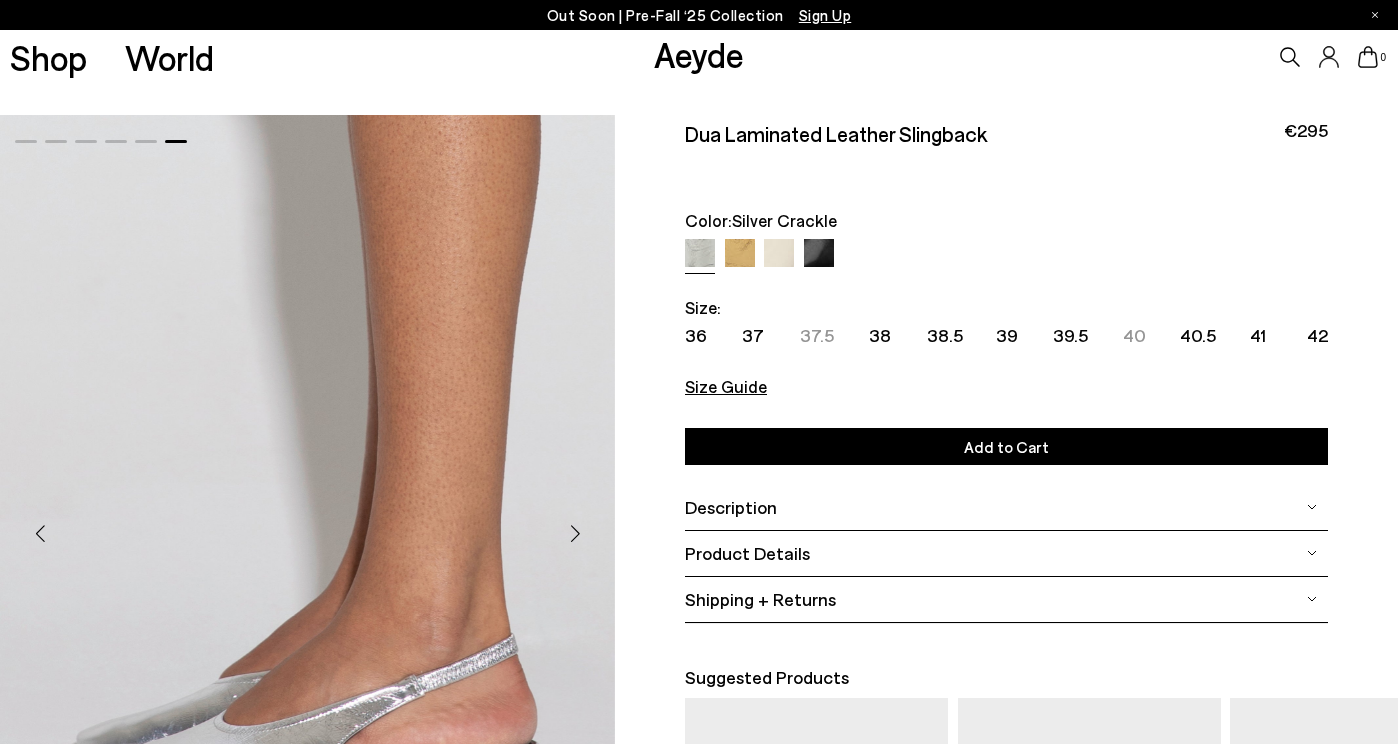click at bounding box center (740, 254) 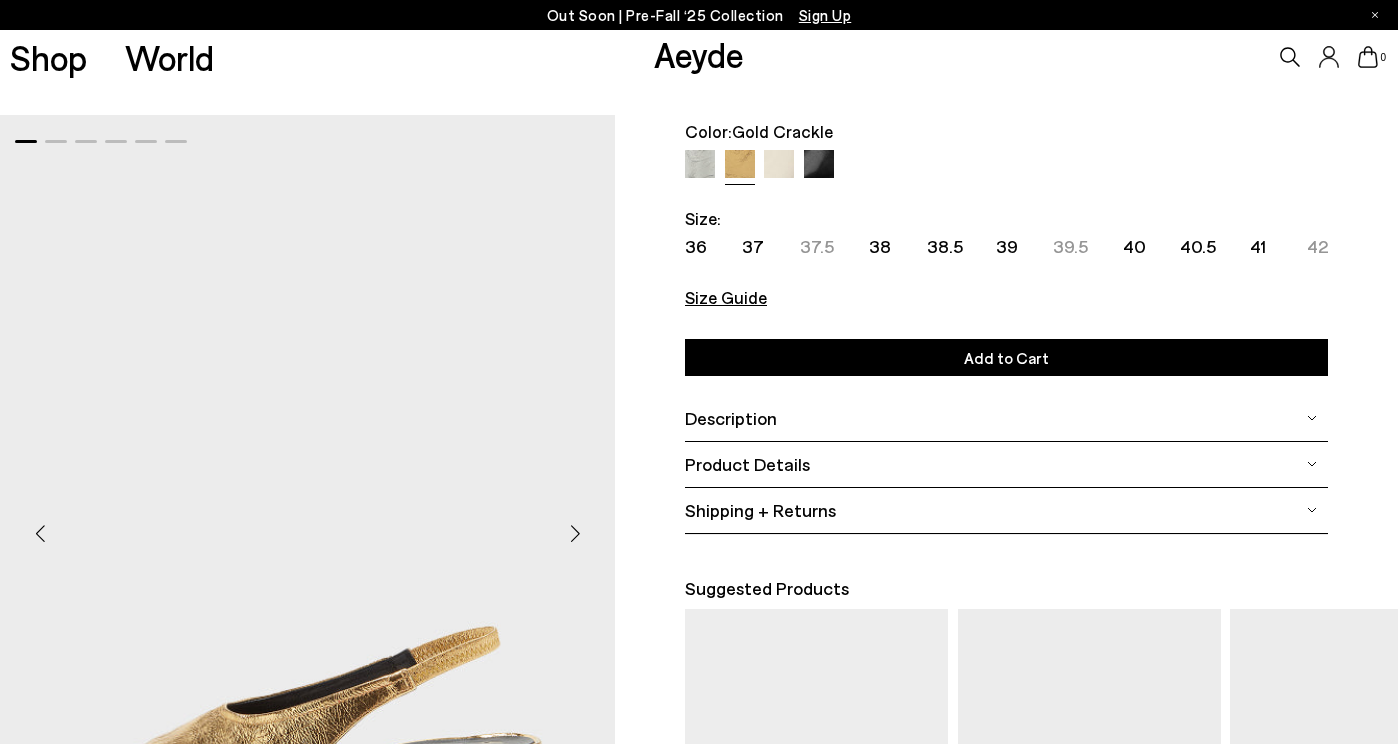 scroll, scrollTop: 0, scrollLeft: 0, axis: both 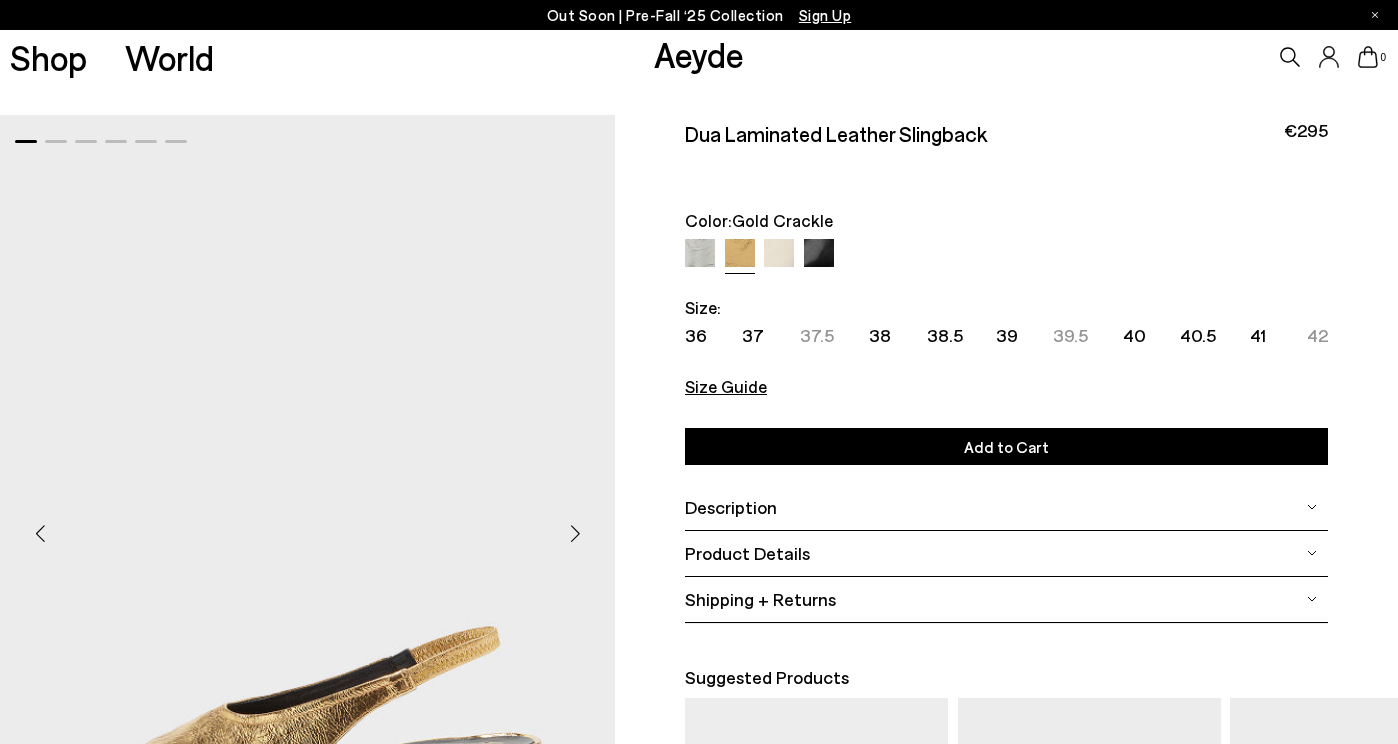 click at bounding box center (779, 254) 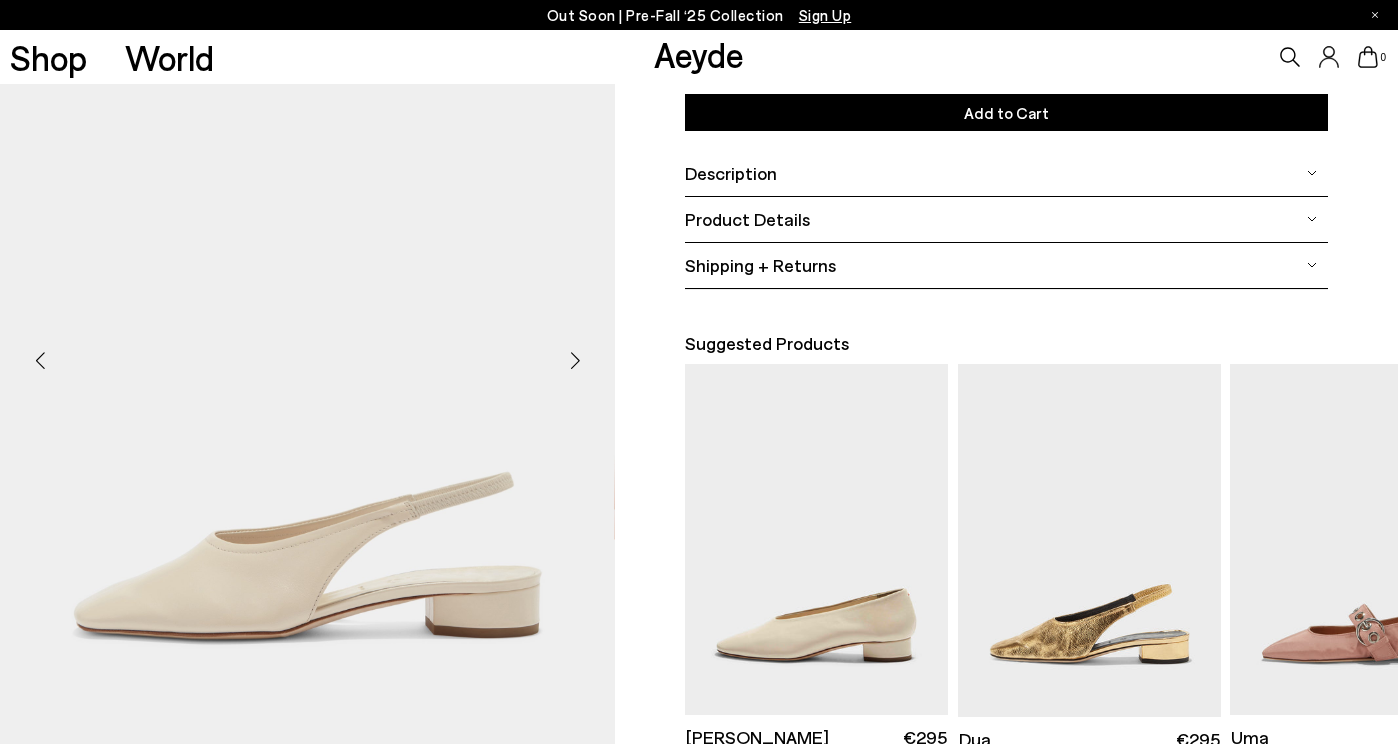 scroll, scrollTop: 236, scrollLeft: 0, axis: vertical 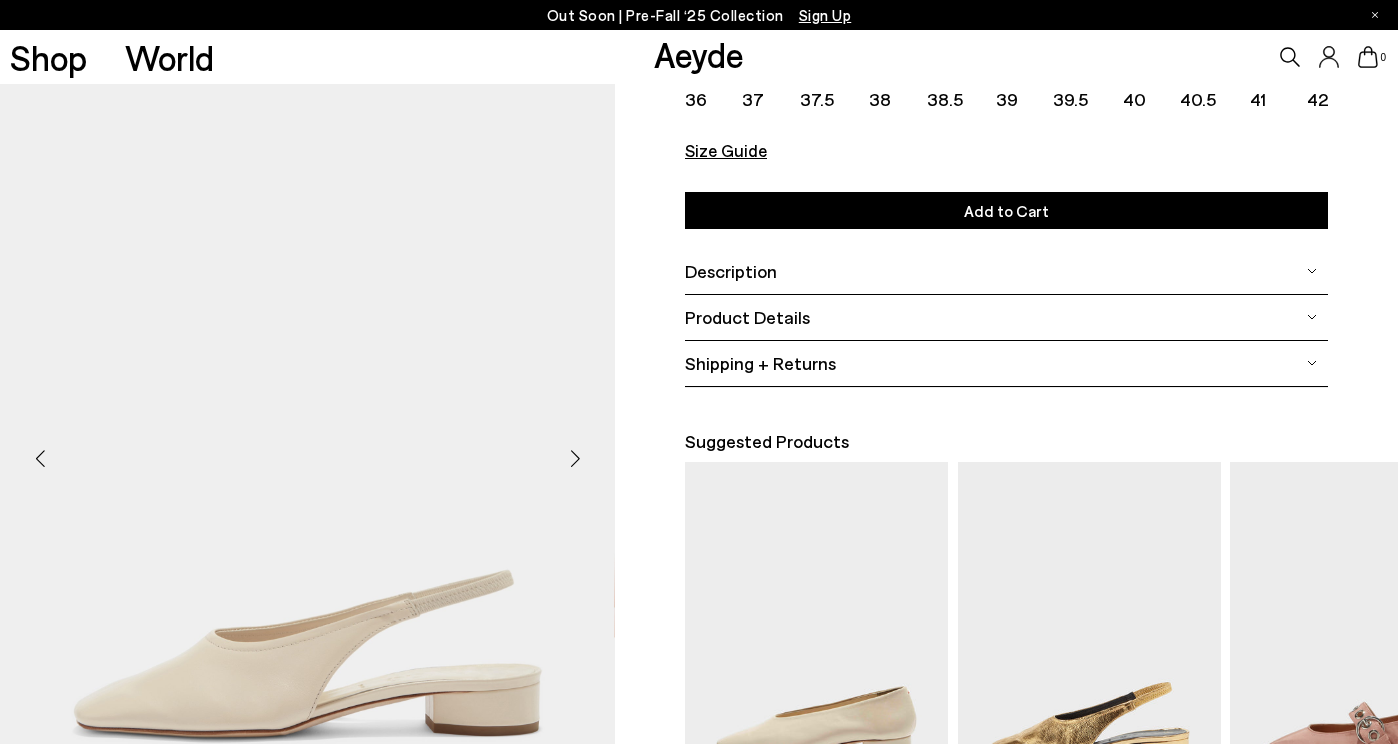 click on "Product Details" at bounding box center [747, 317] 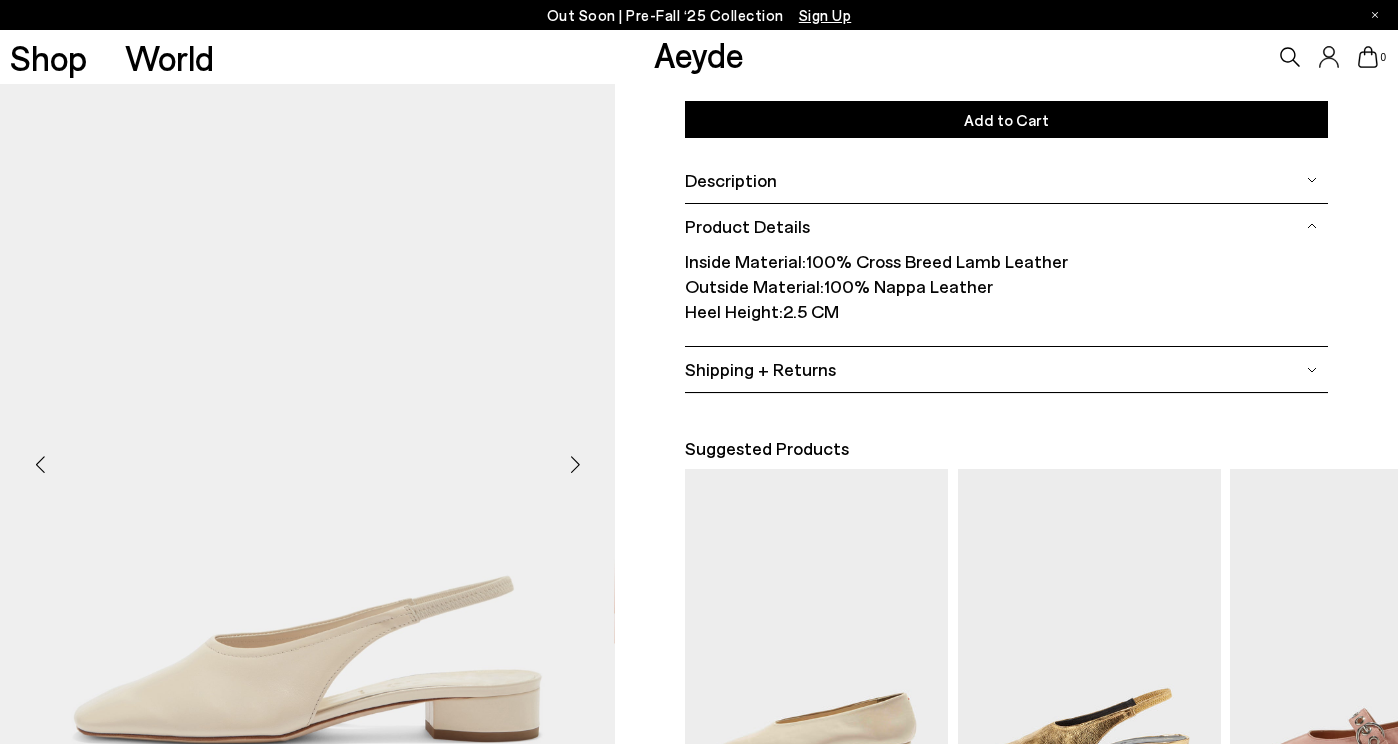 scroll, scrollTop: 386, scrollLeft: 0, axis: vertical 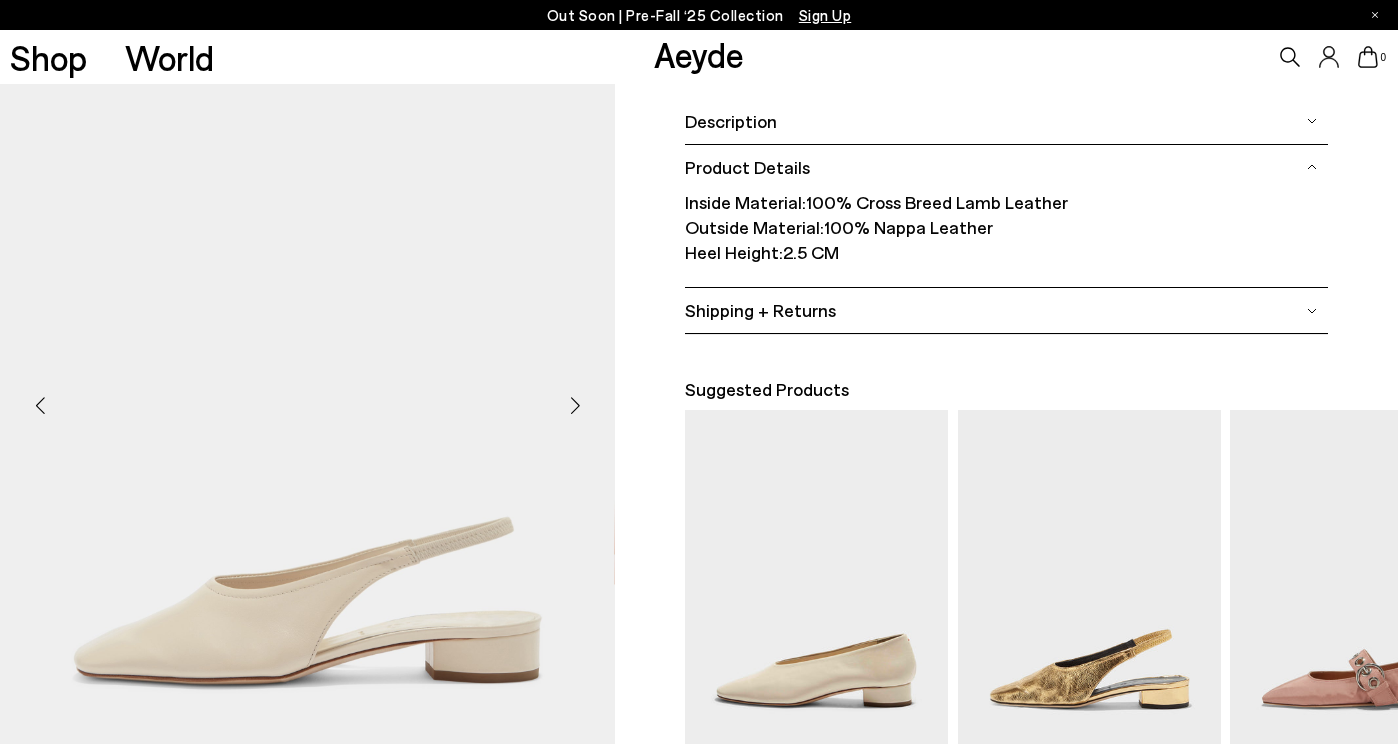 click at bounding box center [575, 405] 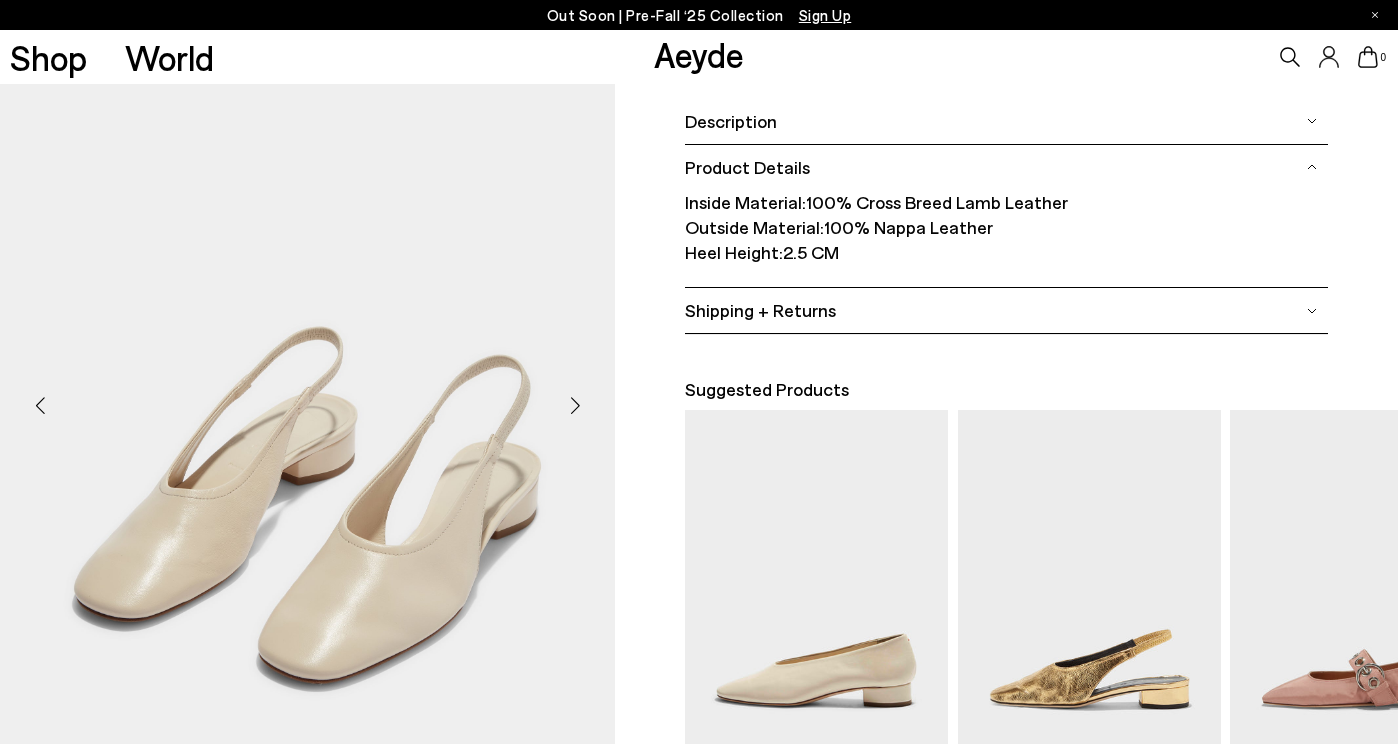 click at bounding box center (575, 405) 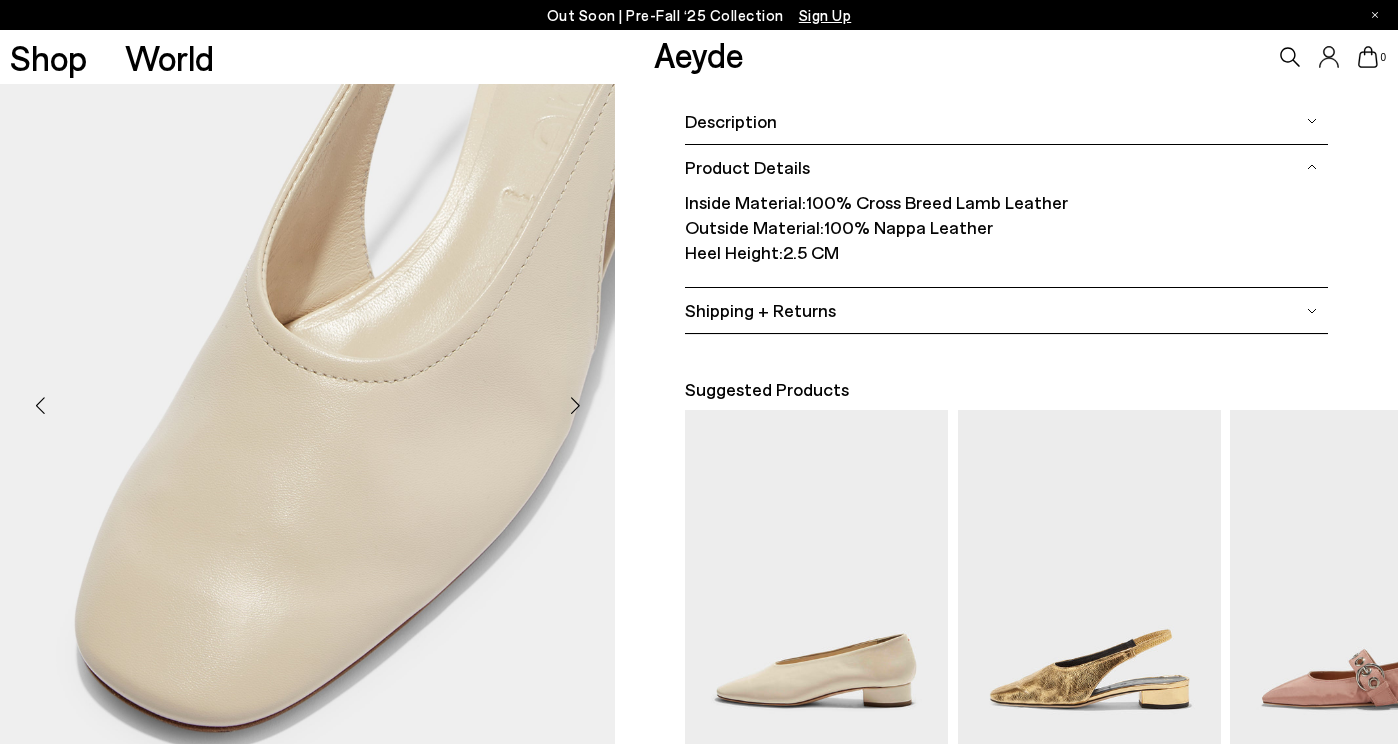 click at bounding box center [575, 405] 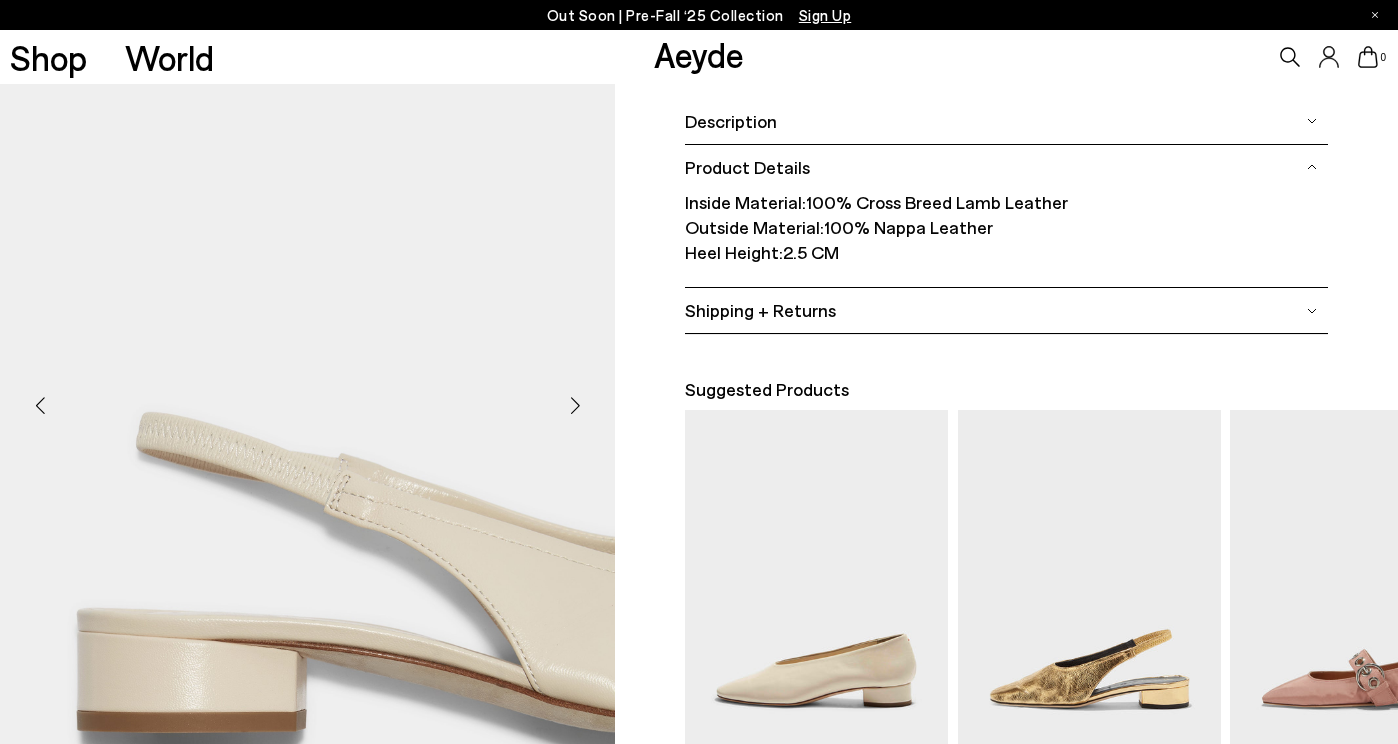 click at bounding box center [575, 405] 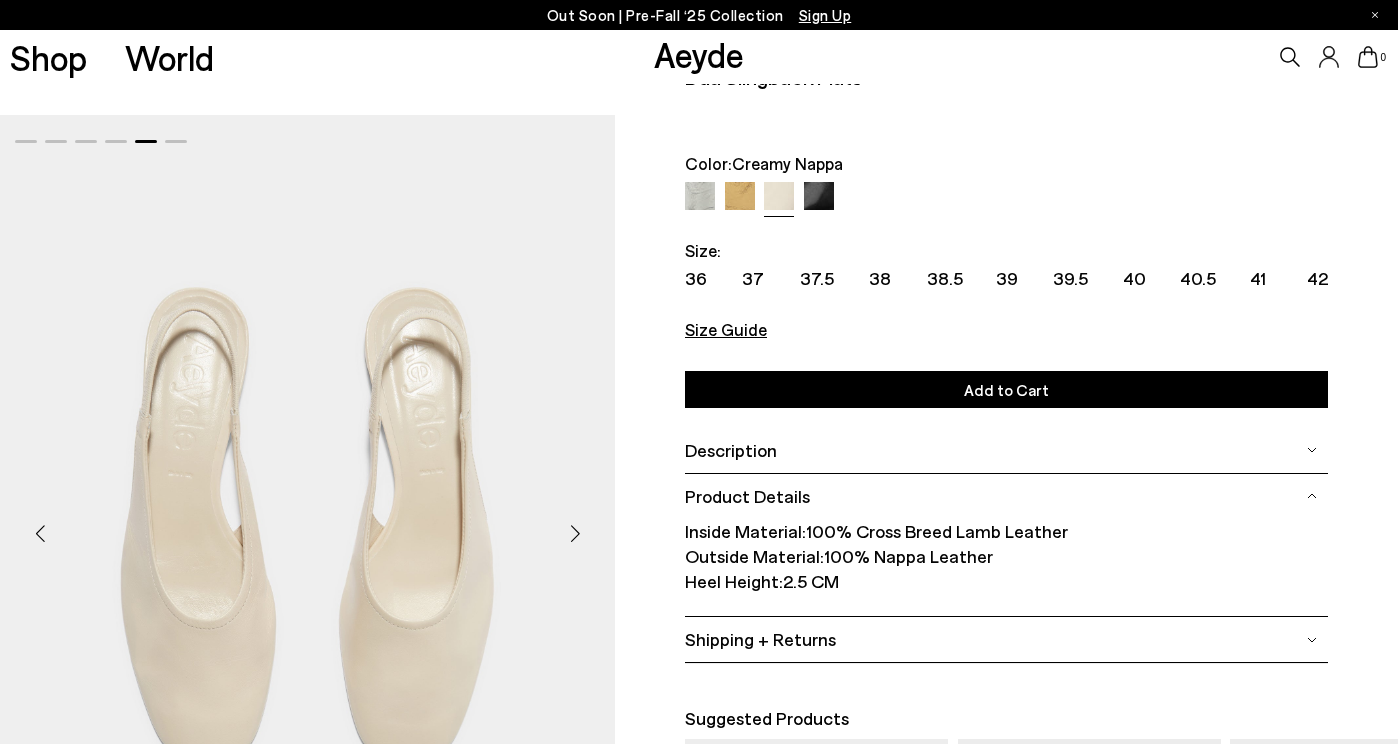 scroll, scrollTop: 0, scrollLeft: 0, axis: both 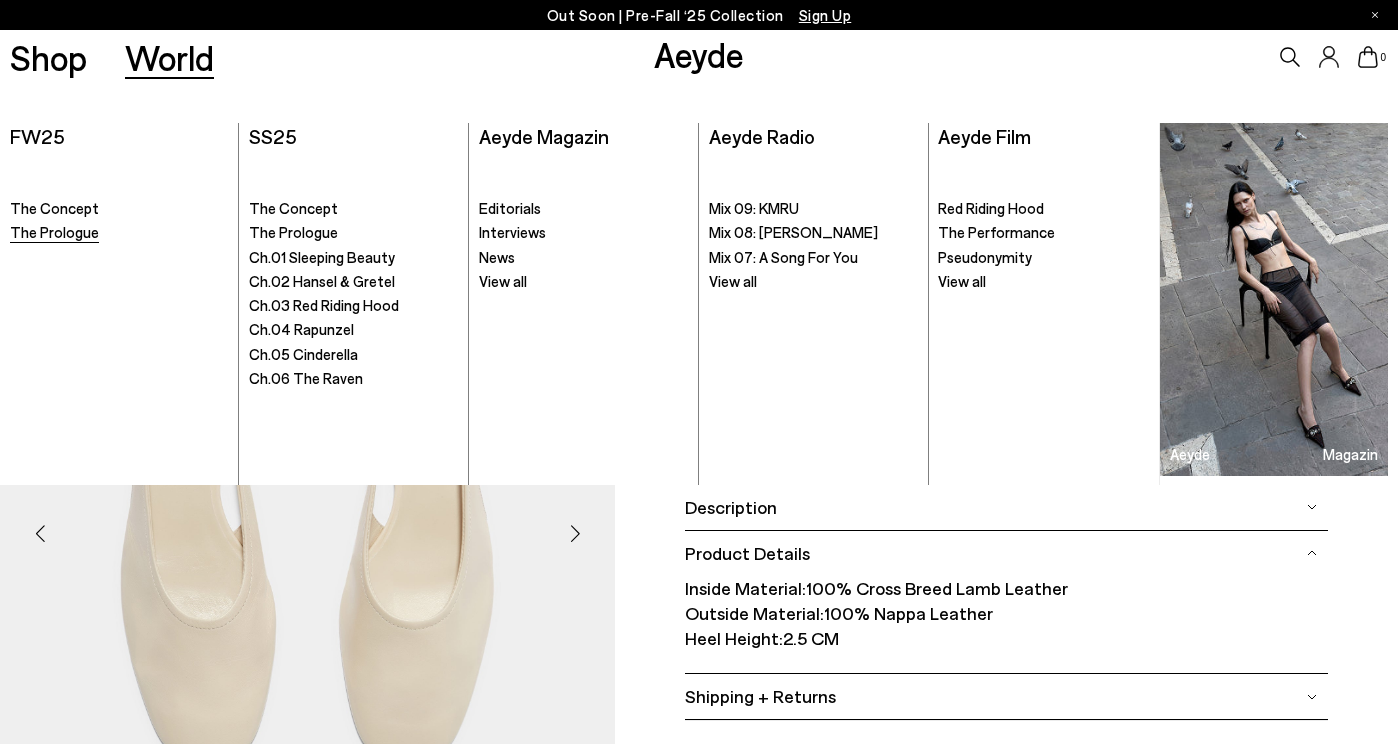 click on "The Prologue" at bounding box center (54, 232) 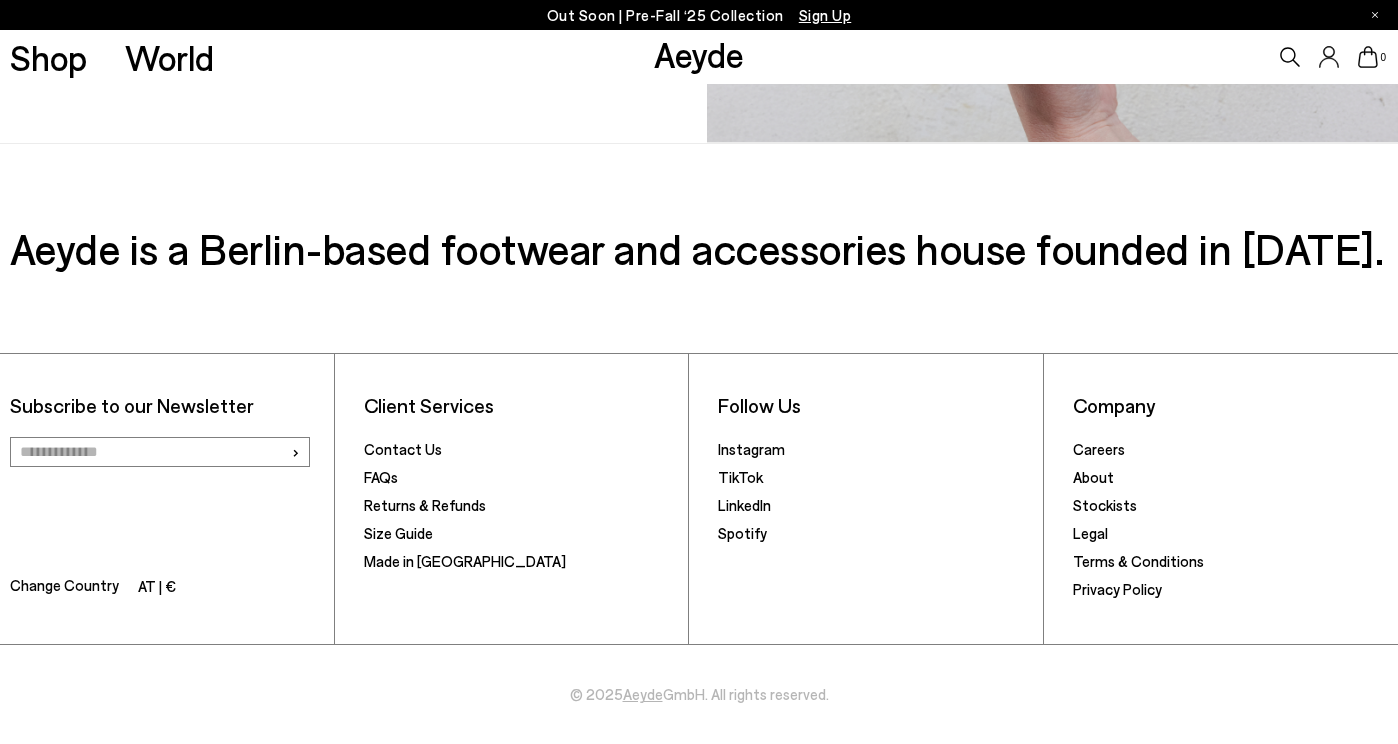 scroll, scrollTop: 3062, scrollLeft: 0, axis: vertical 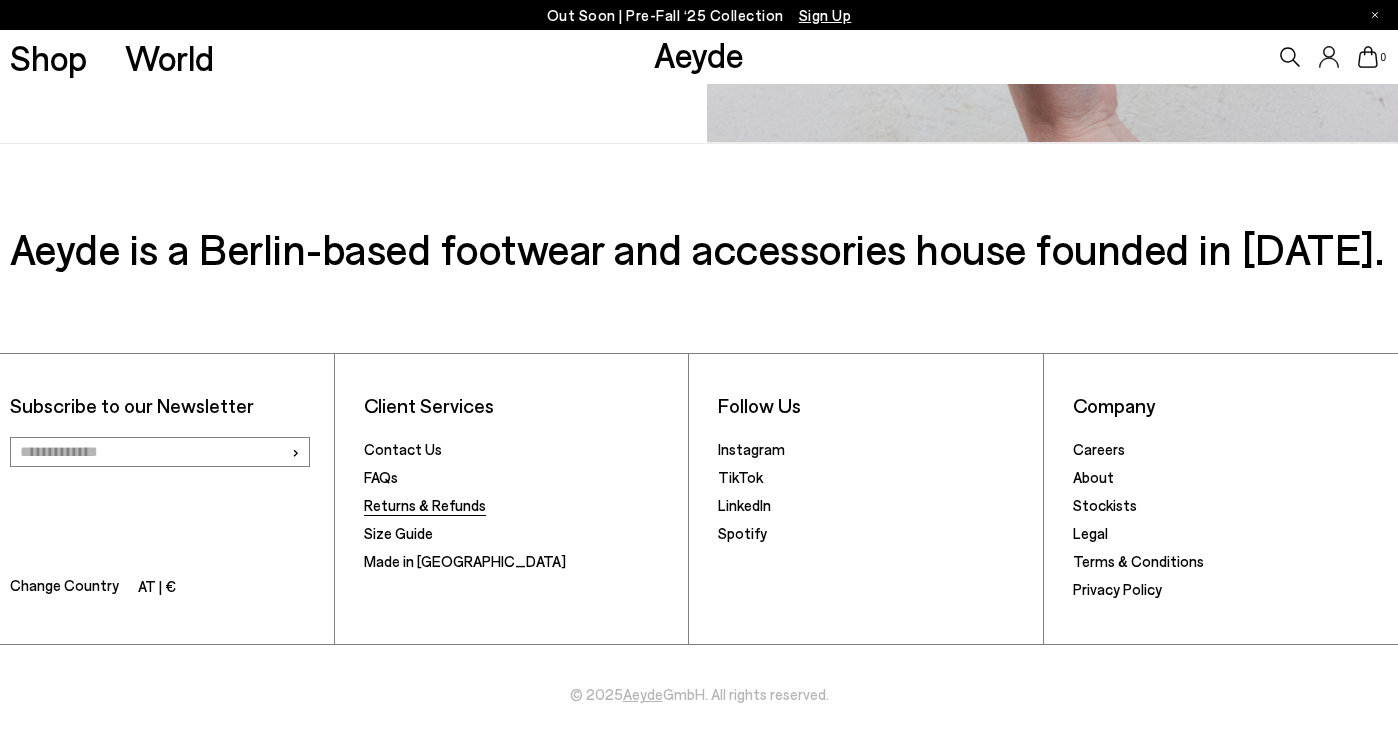 click on "Returns & Refunds" at bounding box center [425, 505] 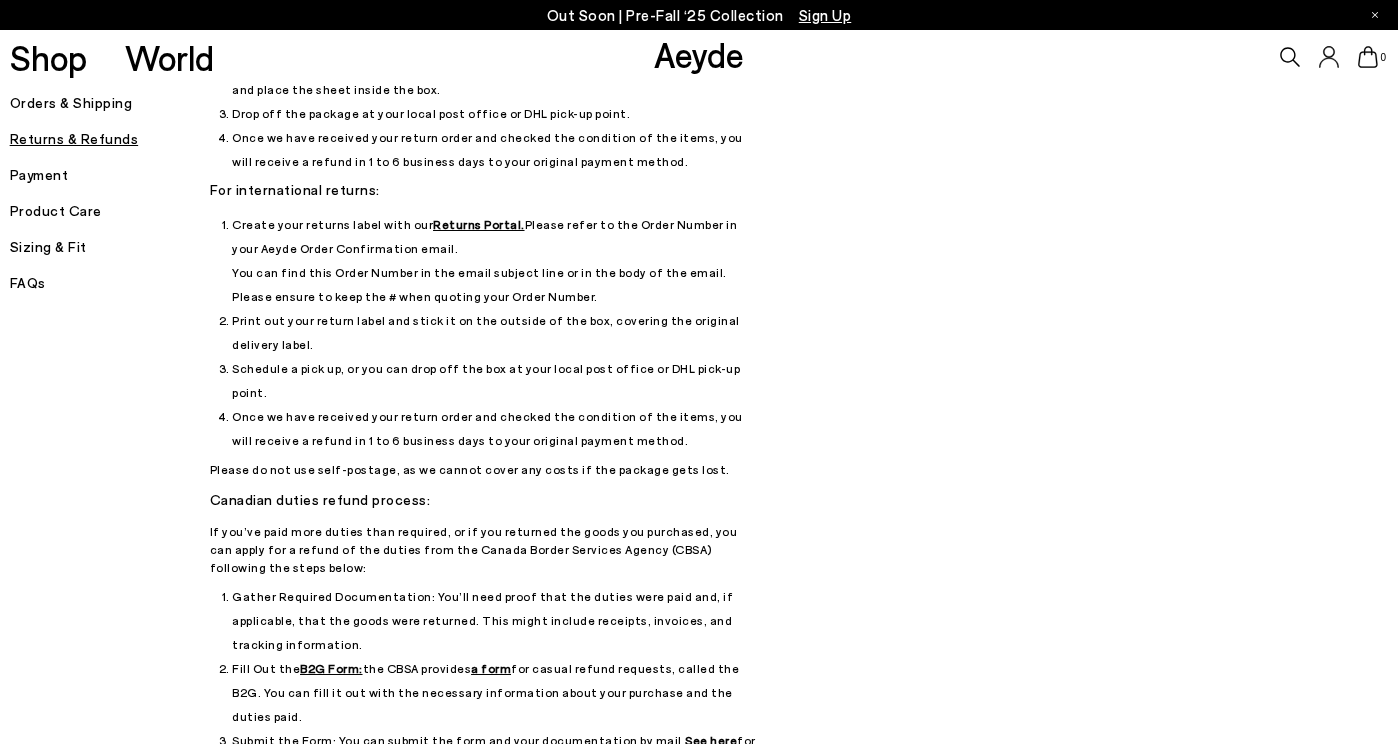scroll, scrollTop: 234, scrollLeft: 0, axis: vertical 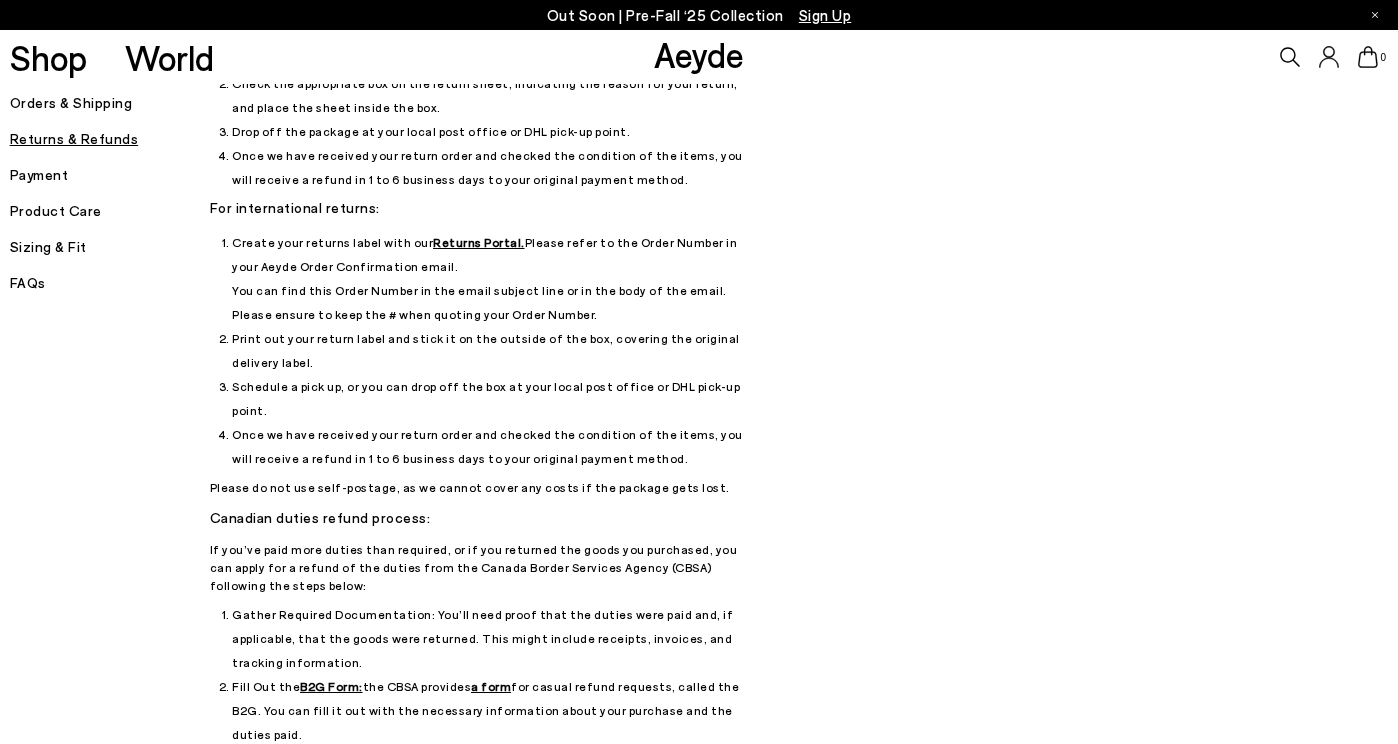 click on "Returns Portal." at bounding box center [479, 242] 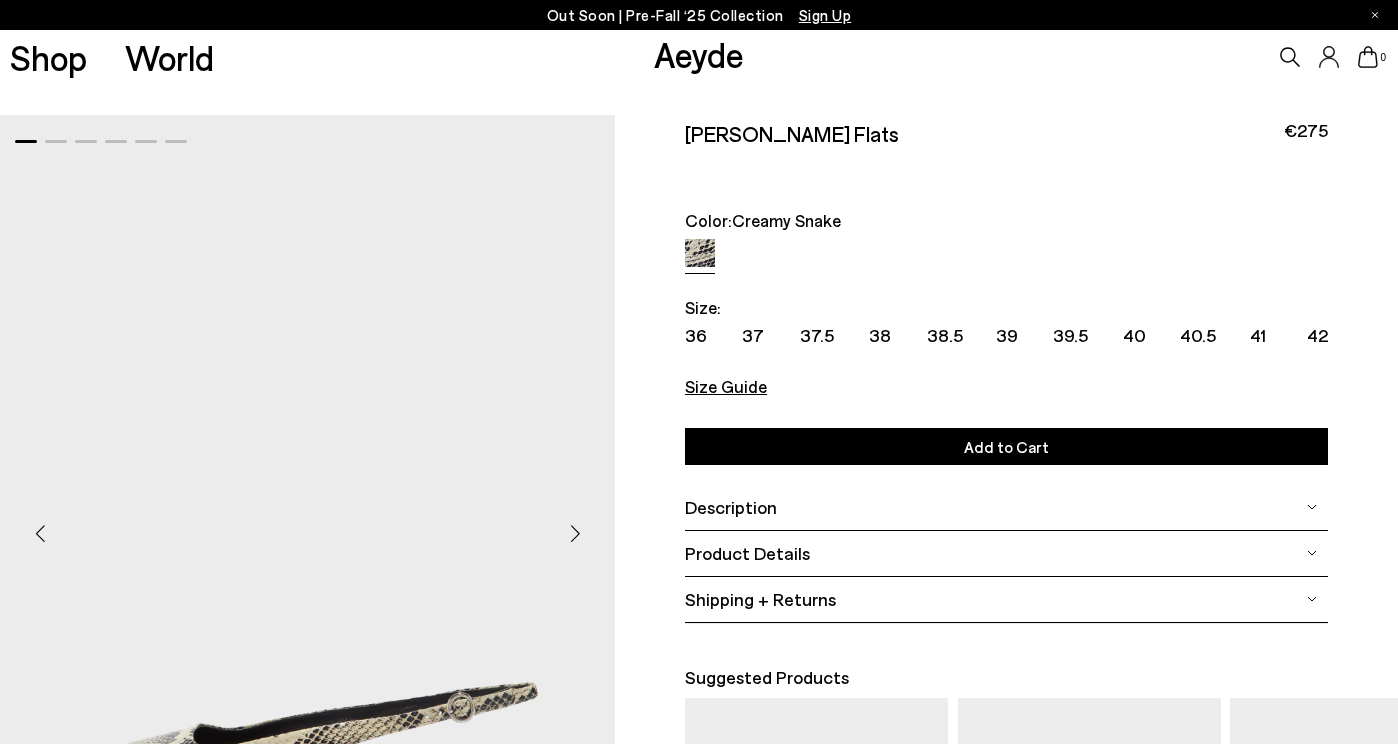scroll, scrollTop: 952, scrollLeft: 0, axis: vertical 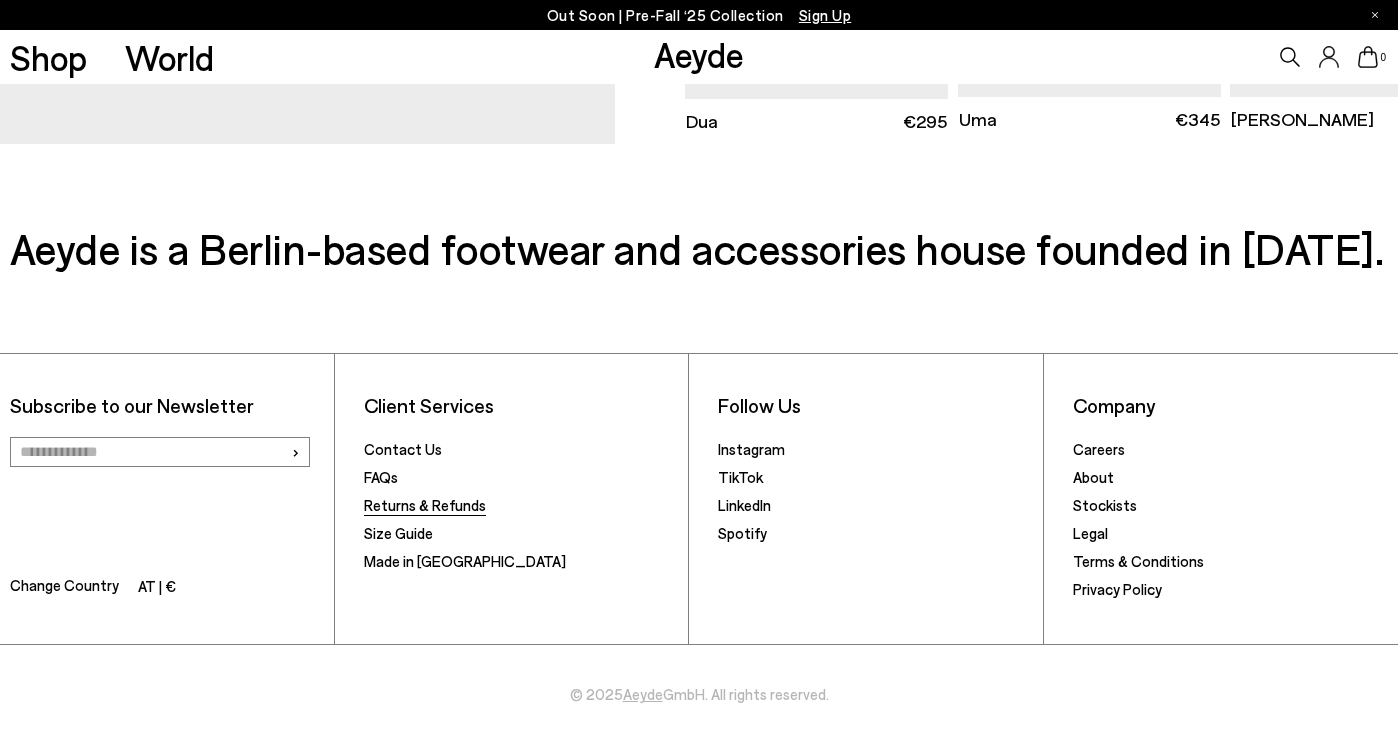 click on "Returns & Refunds" at bounding box center (425, 505) 